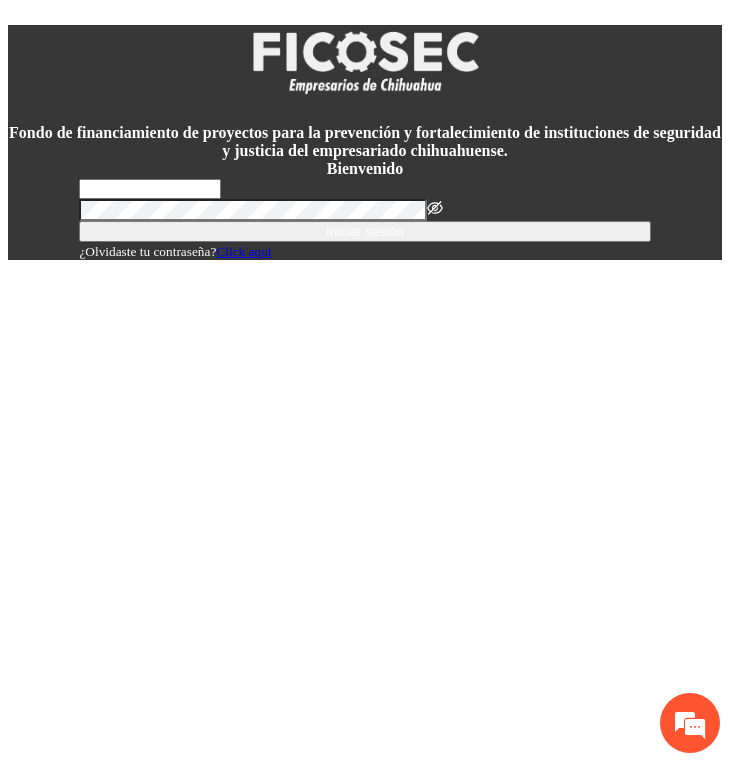 scroll, scrollTop: 0, scrollLeft: 0, axis: both 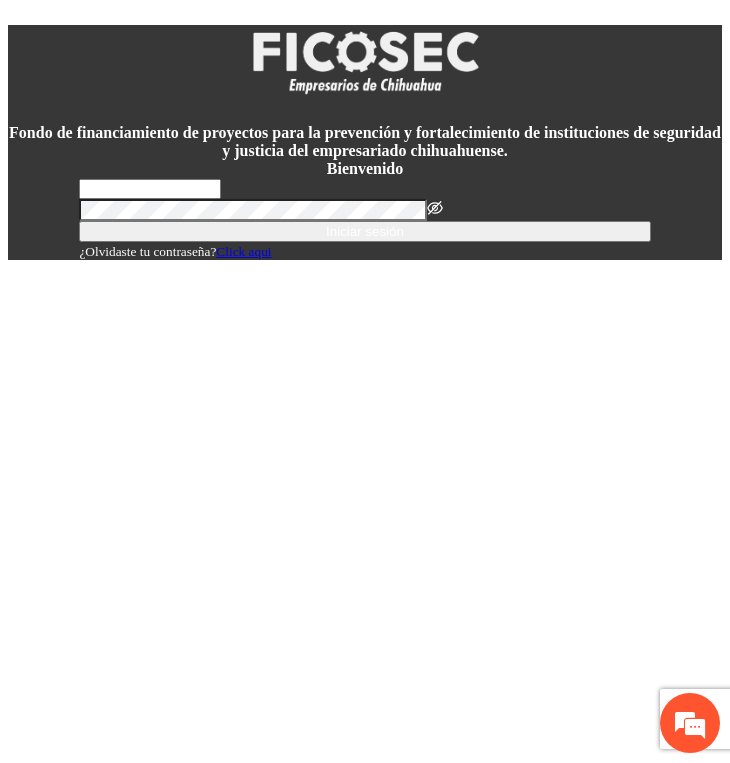 type on "**********" 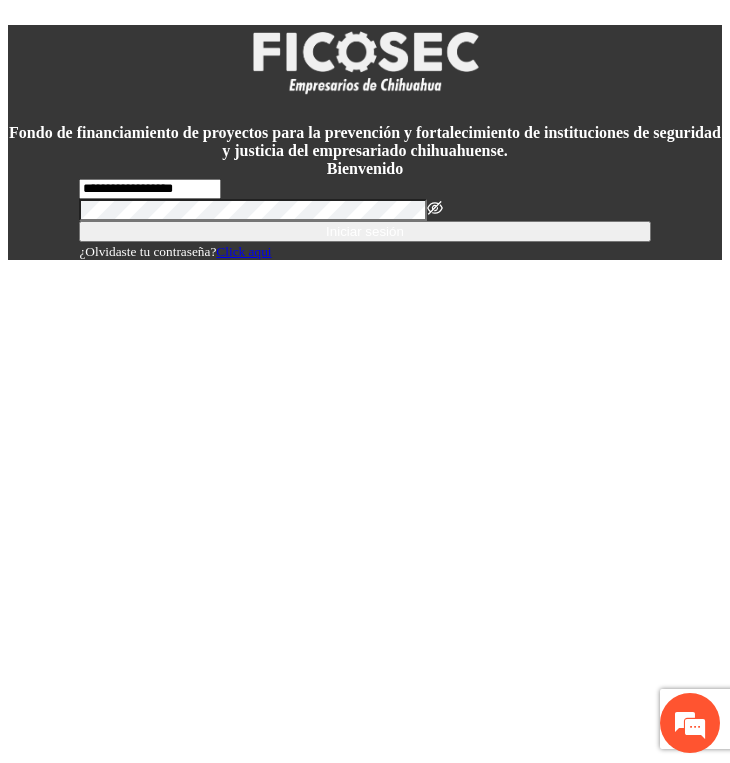 click on "Iniciar sesión" at bounding box center (364, 231) 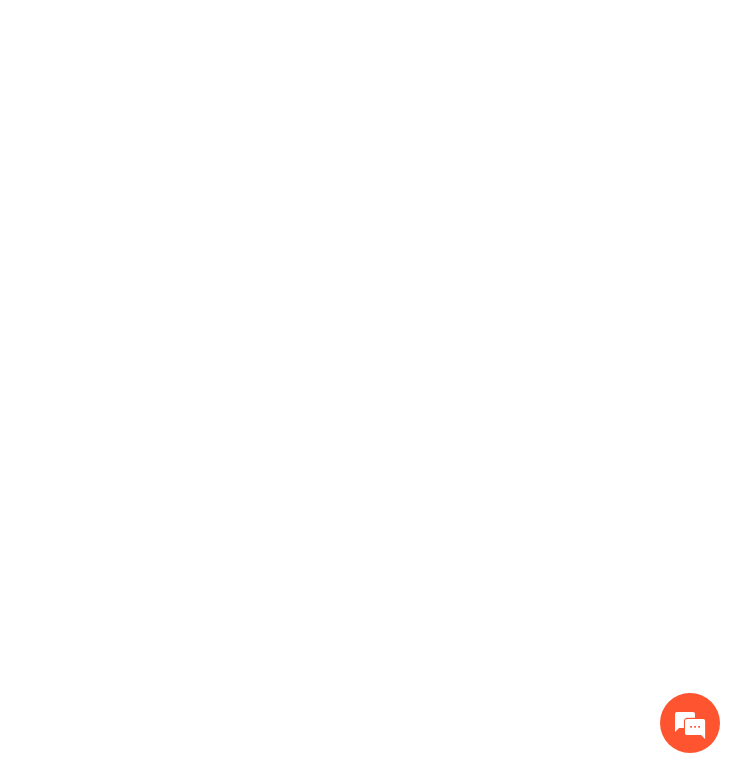 scroll, scrollTop: 0, scrollLeft: 0, axis: both 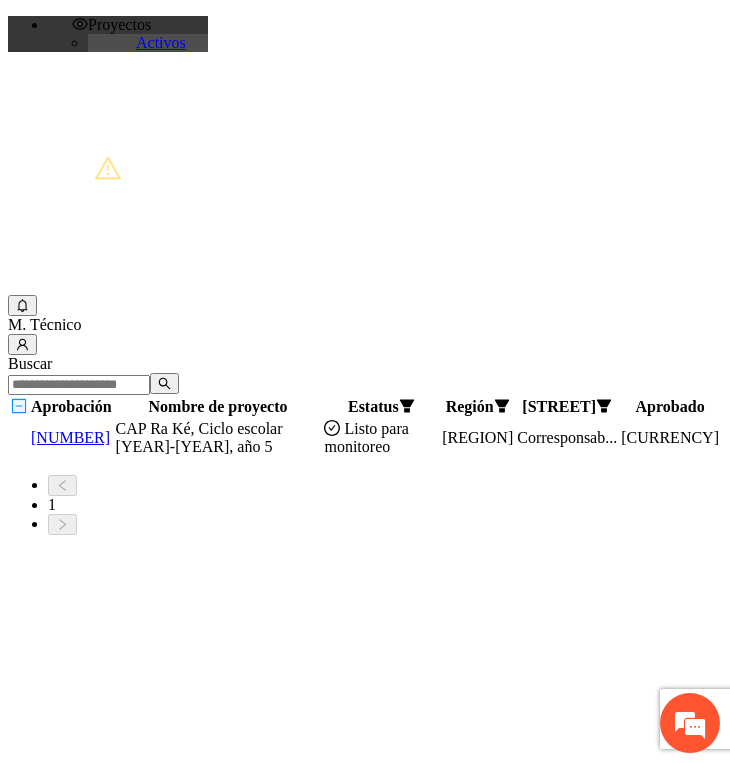 click on "[NUMBER]" at bounding box center [70, 437] 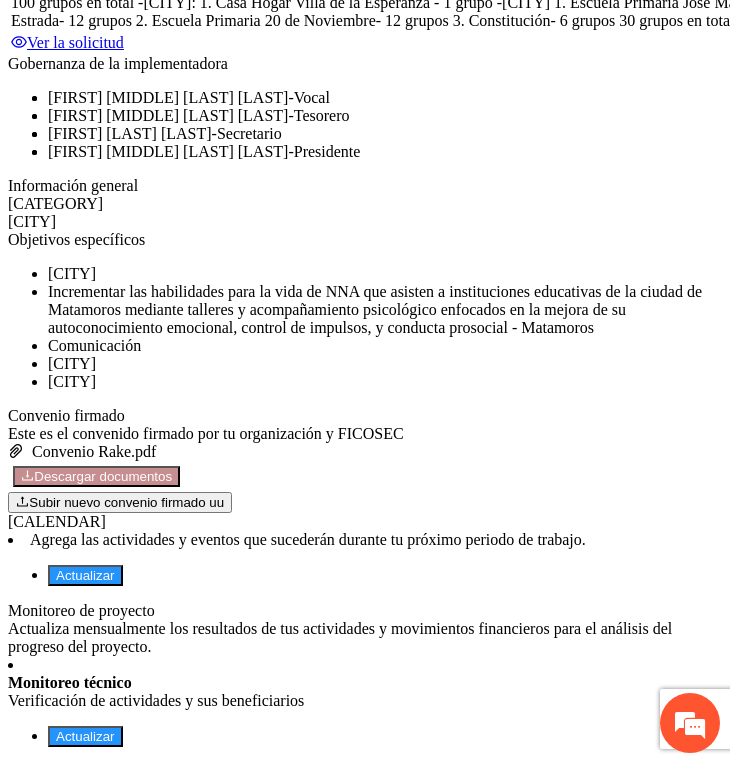 scroll, scrollTop: 3531, scrollLeft: 0, axis: vertical 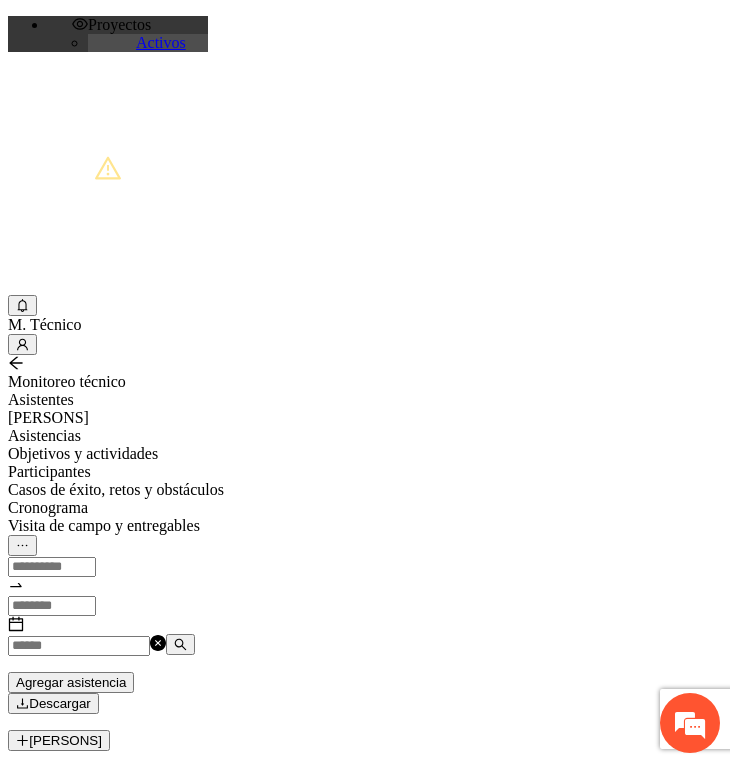 click at bounding box center [79, 646] 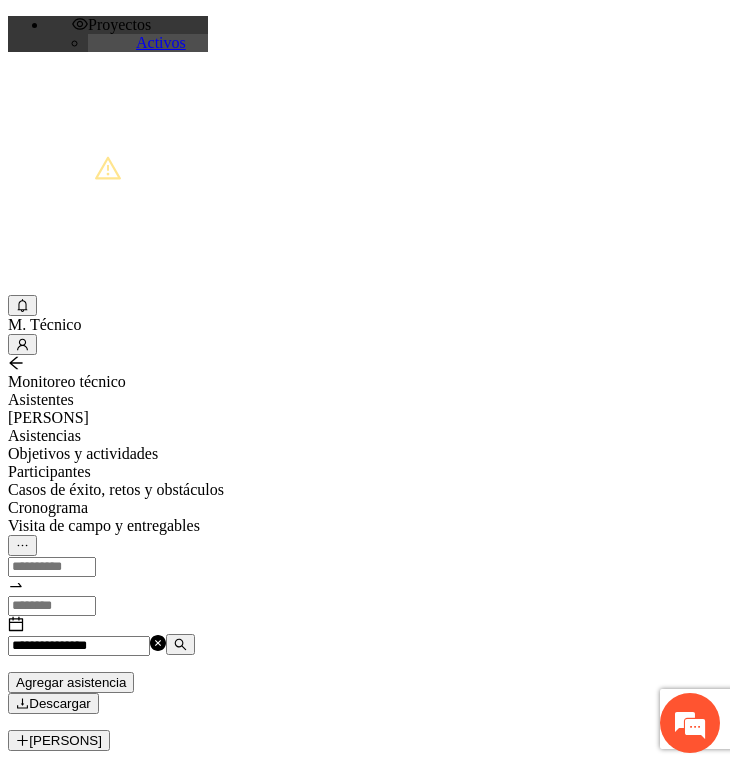 click on "**********" at bounding box center (79, 646) 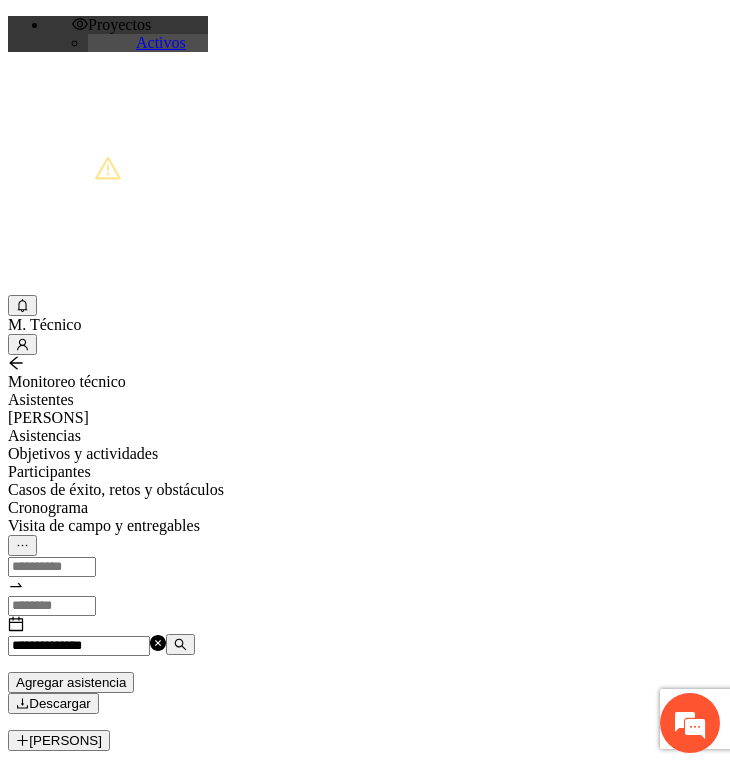 type on "**********" 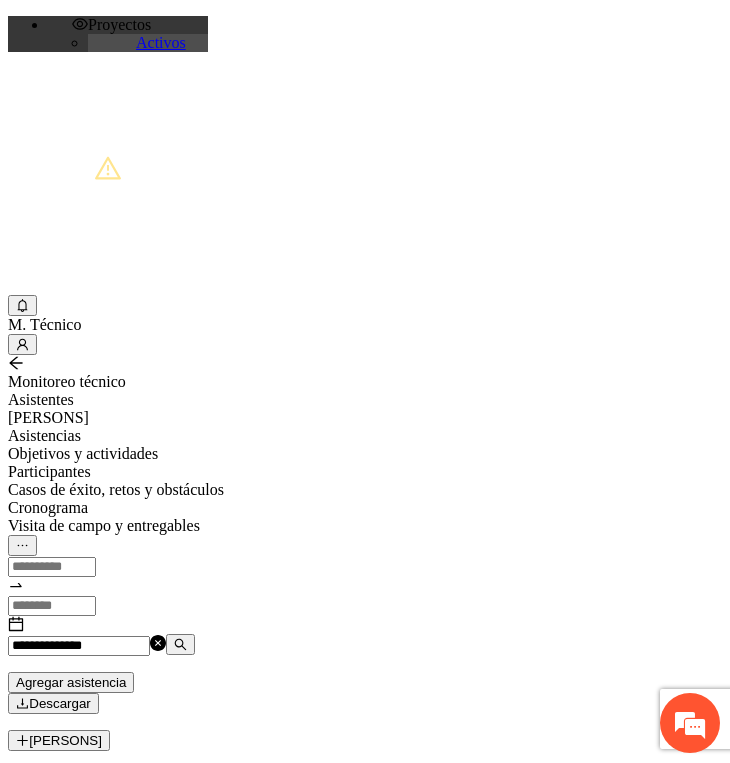 click on "Agregar asistencia" at bounding box center [71, 682] 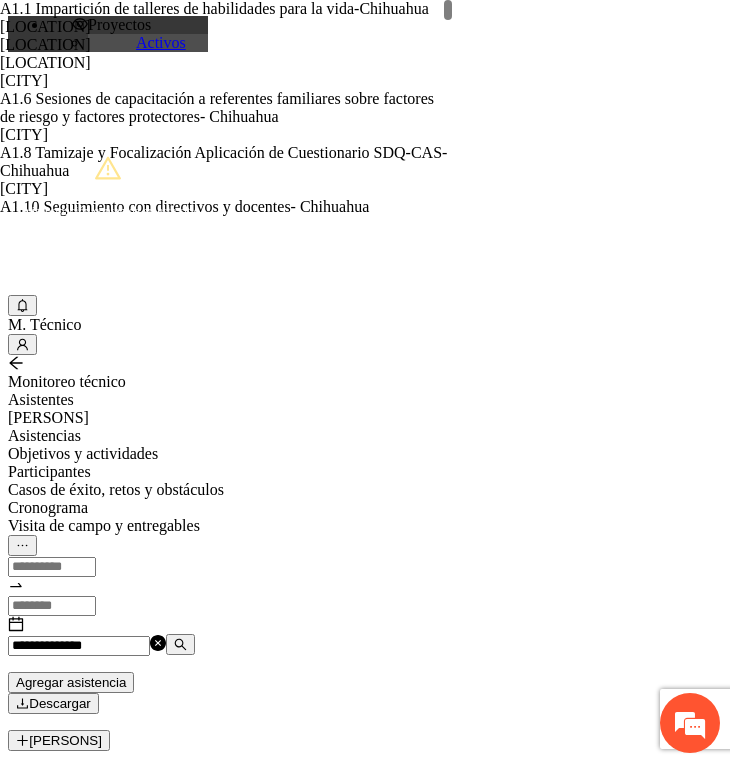 click on "Selecciona actividad(es) A1.11 Encuestas de satisfacción- Chihuahua   Si la fecha no está en la lista agrégala aquí" at bounding box center (258, 1186) 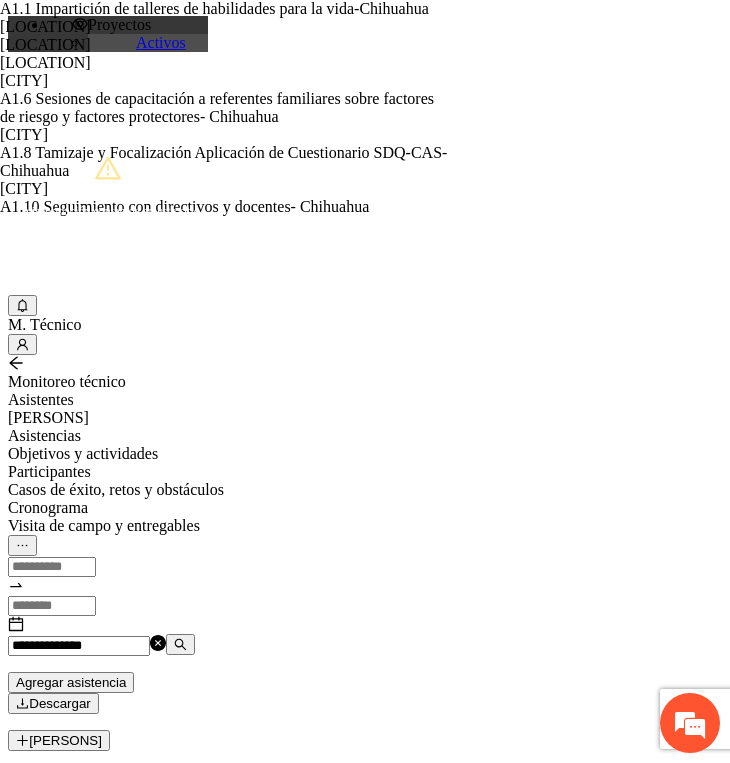 click at bounding box center (258, 1232) 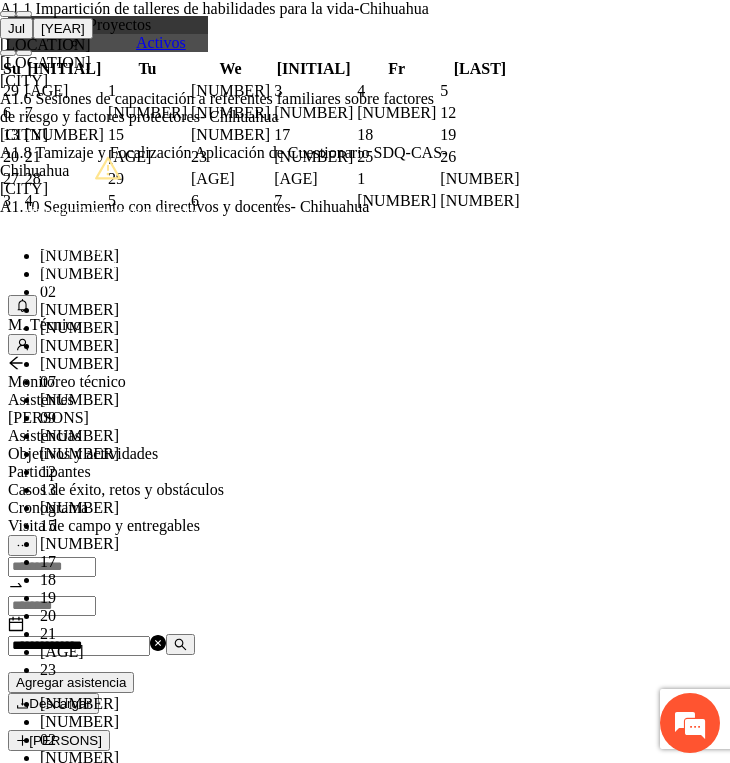 scroll, scrollTop: 189, scrollLeft: 0, axis: vertical 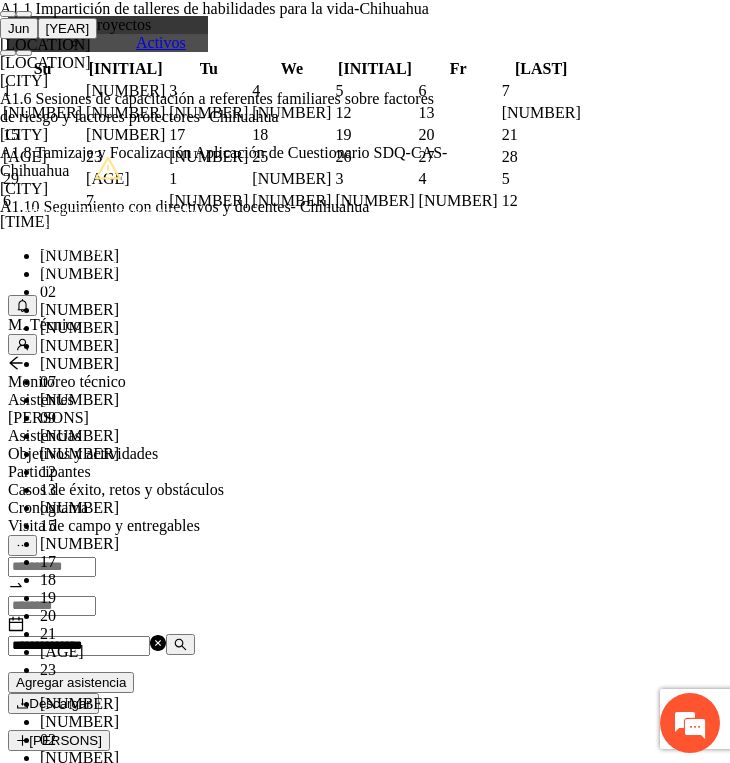 type on "**********" 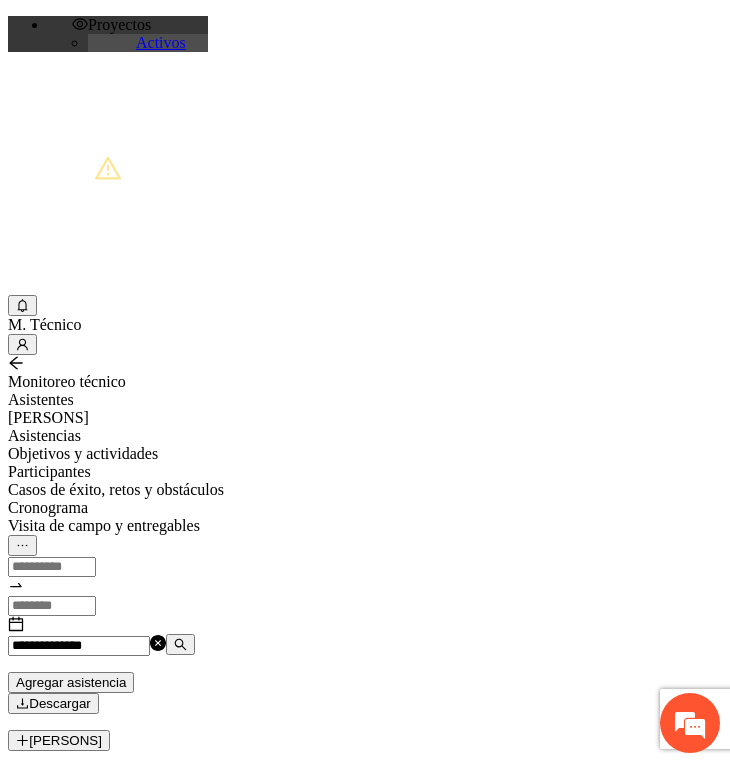 click on "**********" at bounding box center (79, 646) 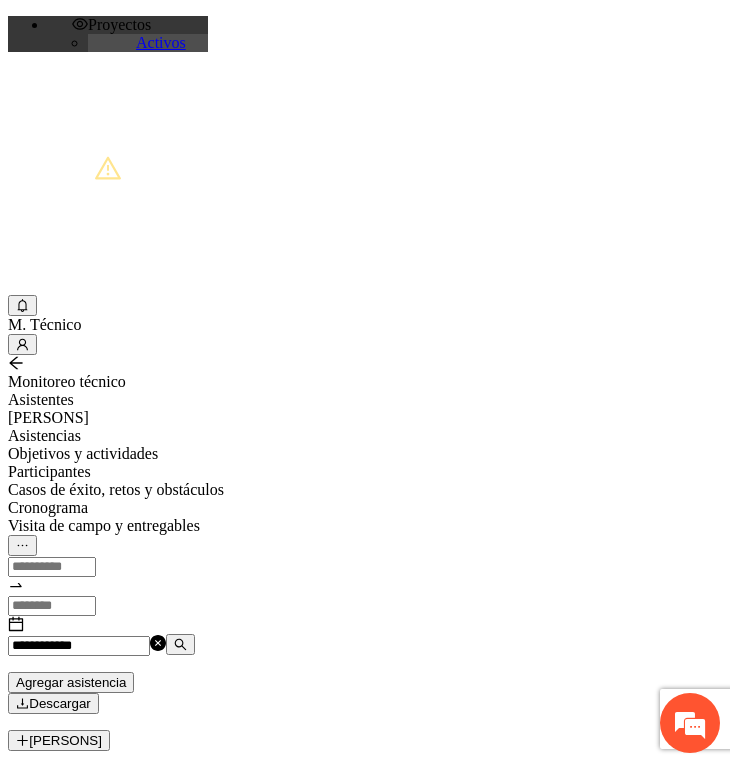 click on "**********" at bounding box center (79, 646) 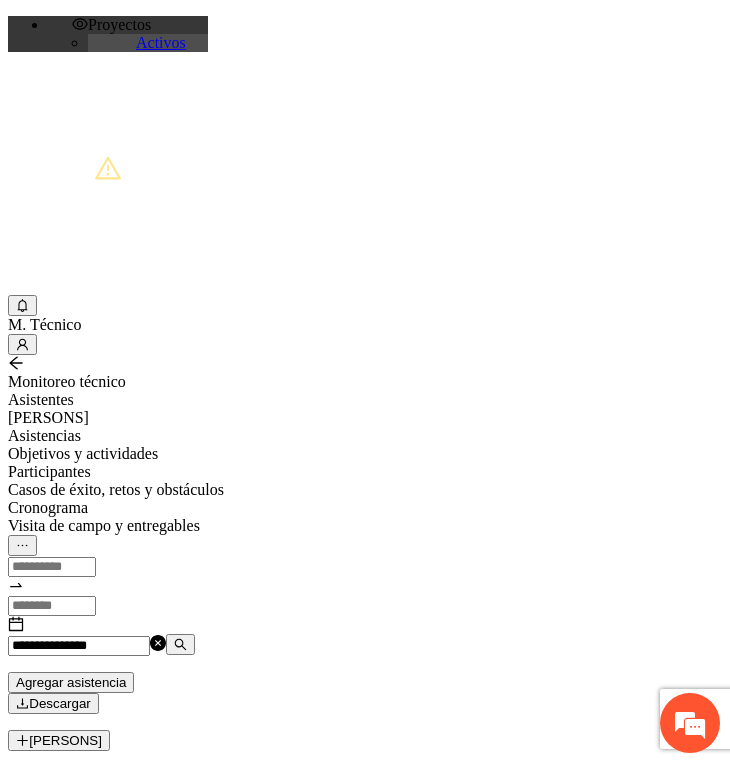 click at bounding box center (22, 867) 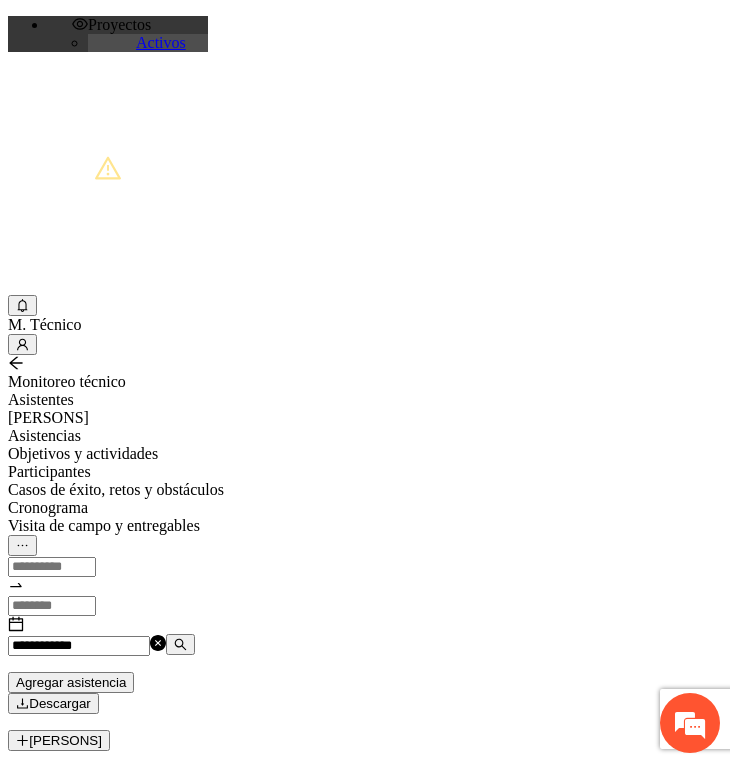 click at bounding box center (22, 865) 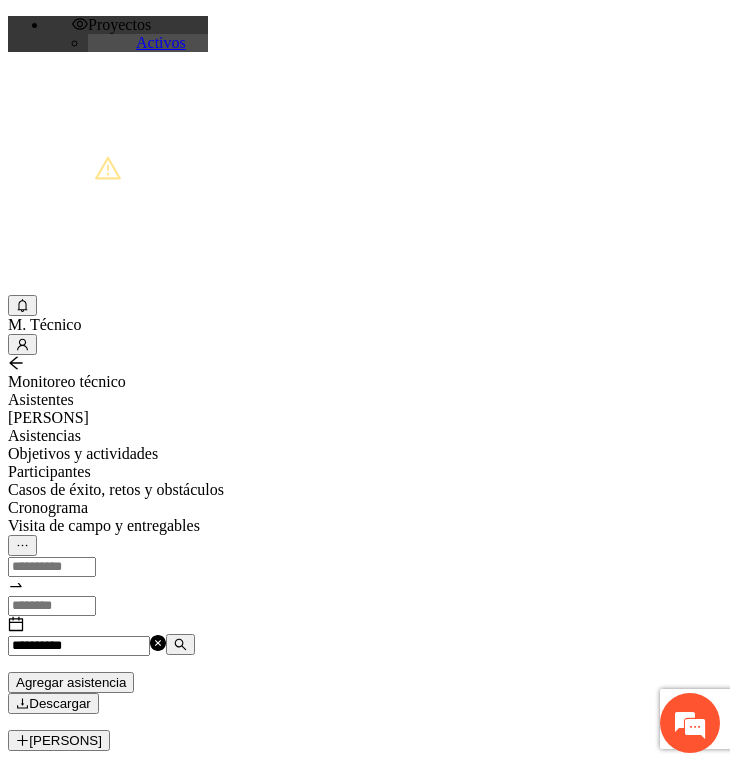 click on "**********" at bounding box center (79, 646) 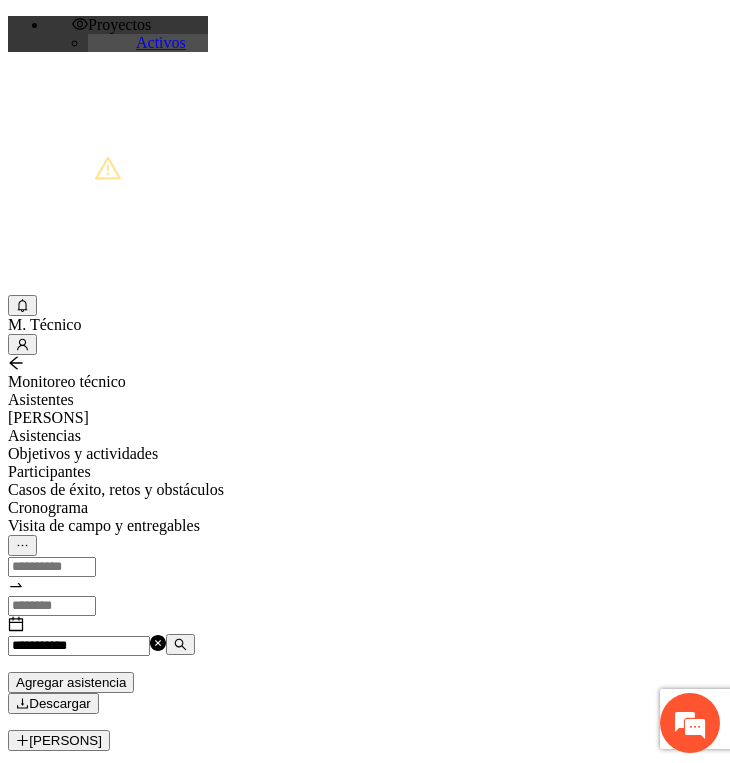 click on "**********" at bounding box center (79, 646) 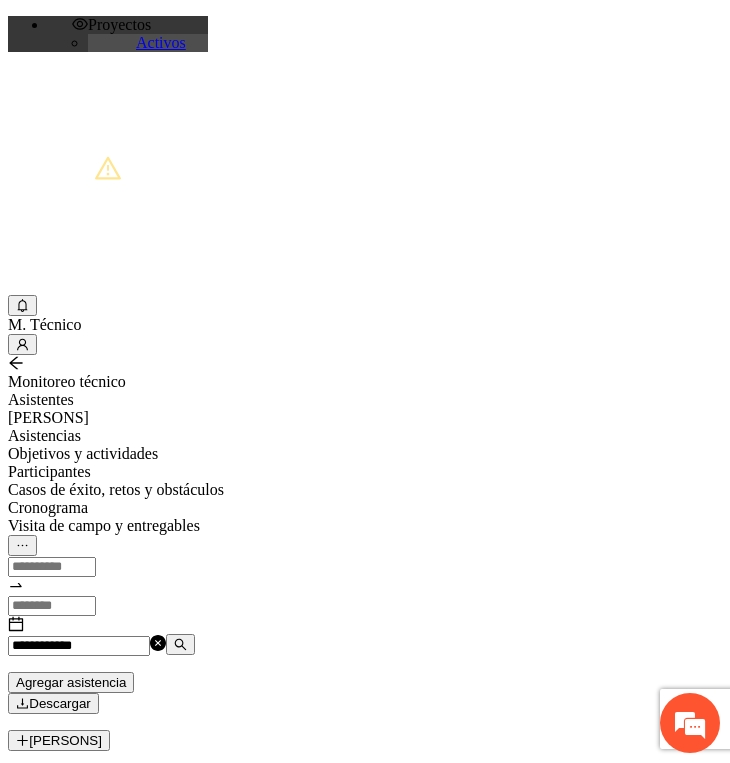 click on "**********" at bounding box center (79, 646) 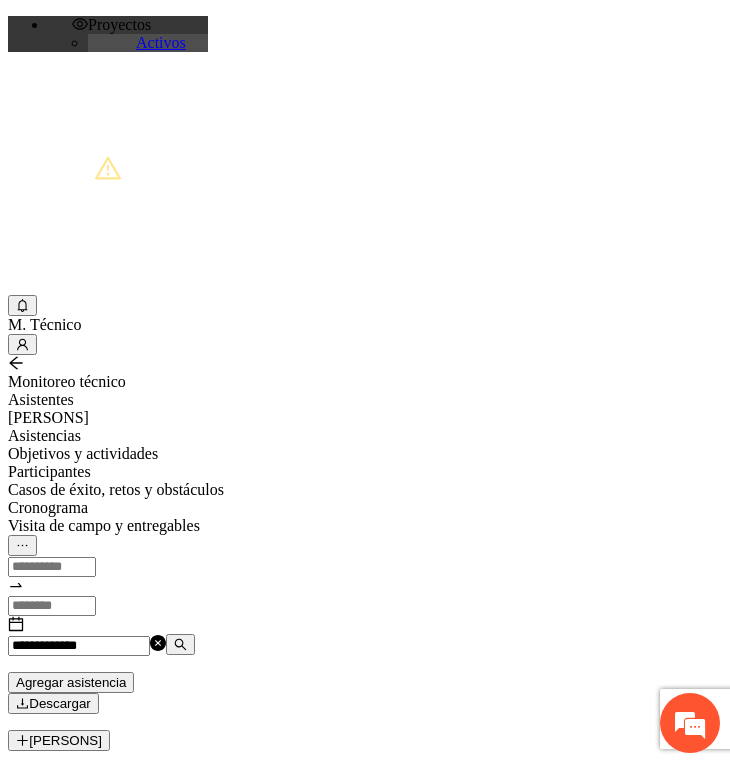 click on "**********" at bounding box center [79, 646] 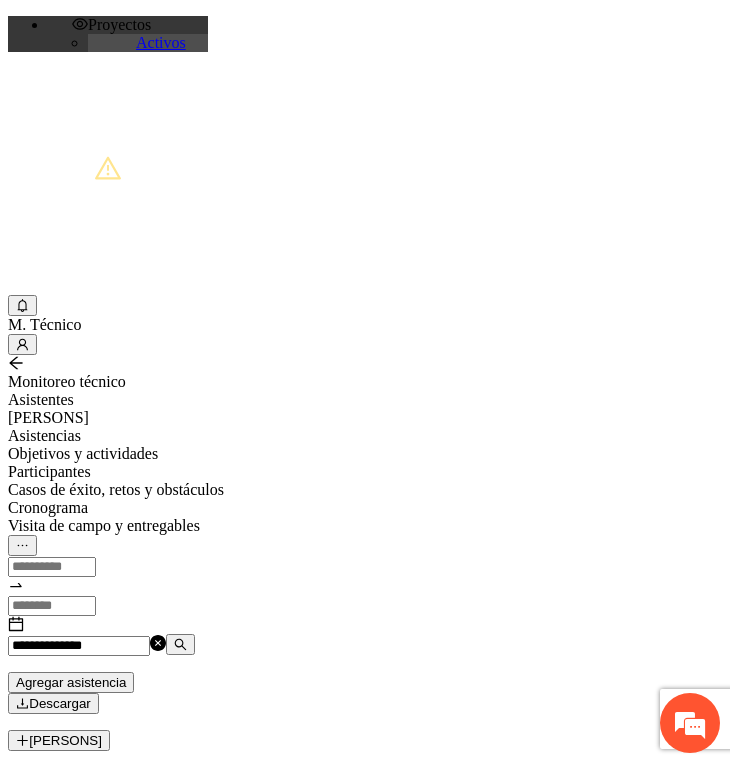 click on "**********" at bounding box center [79, 646] 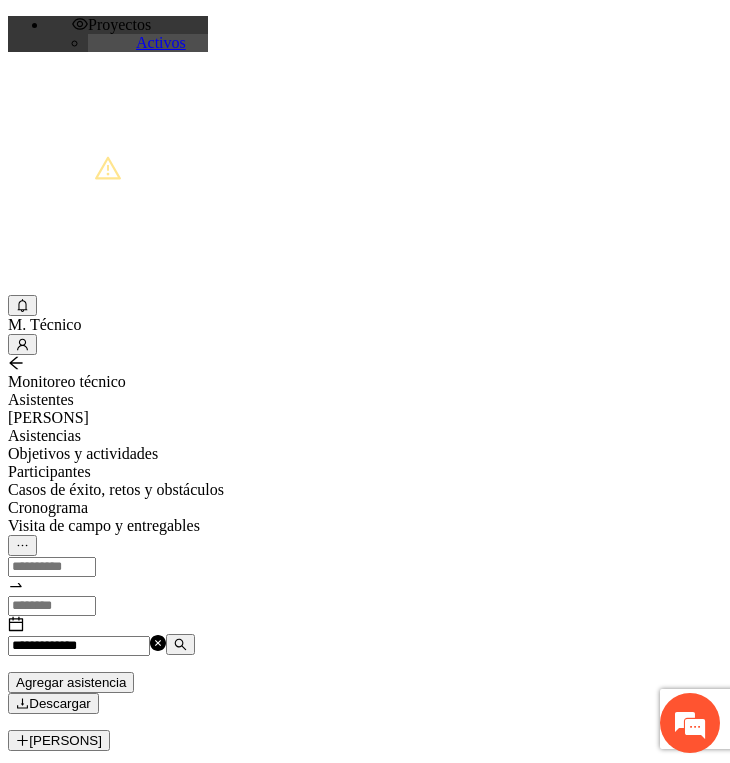 click on "**********" at bounding box center [79, 646] 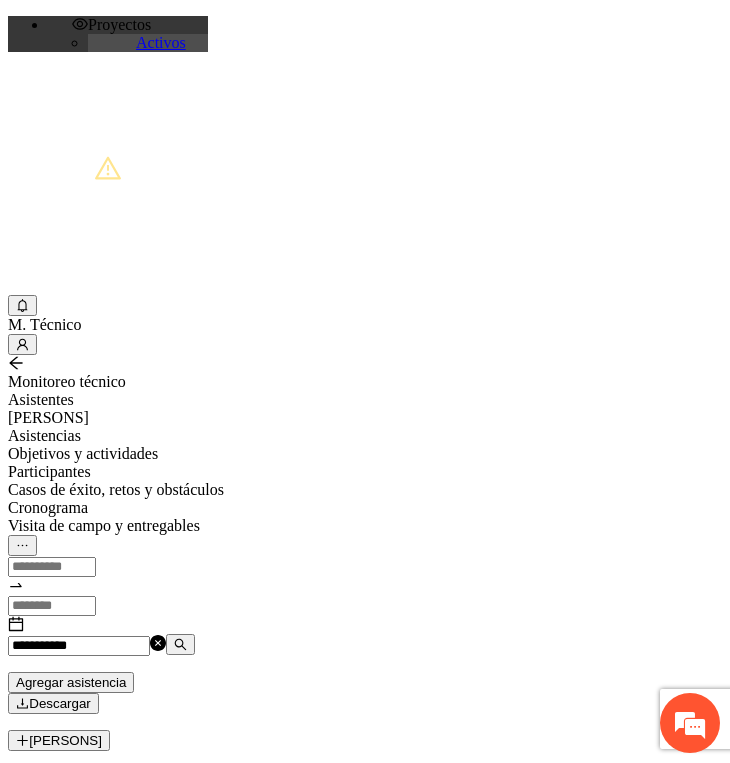 click on "**********" at bounding box center [79, 646] 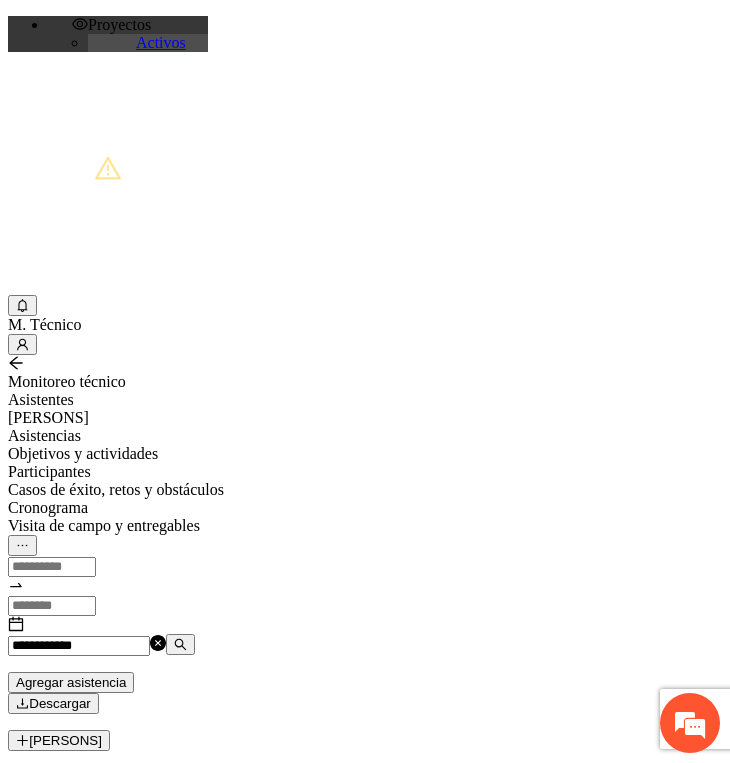 click on "**********" at bounding box center (79, 646) 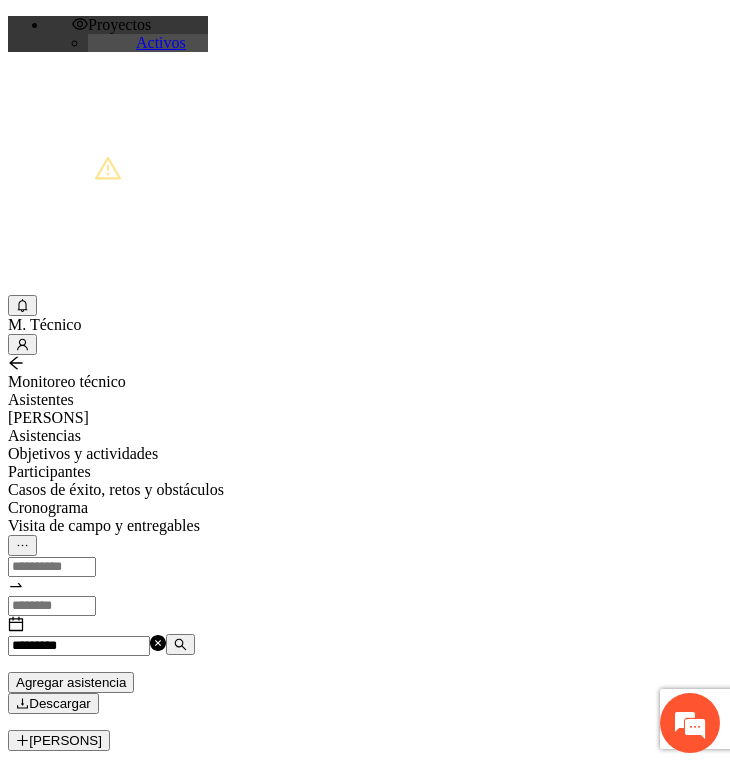 click on "*********" at bounding box center (79, 646) 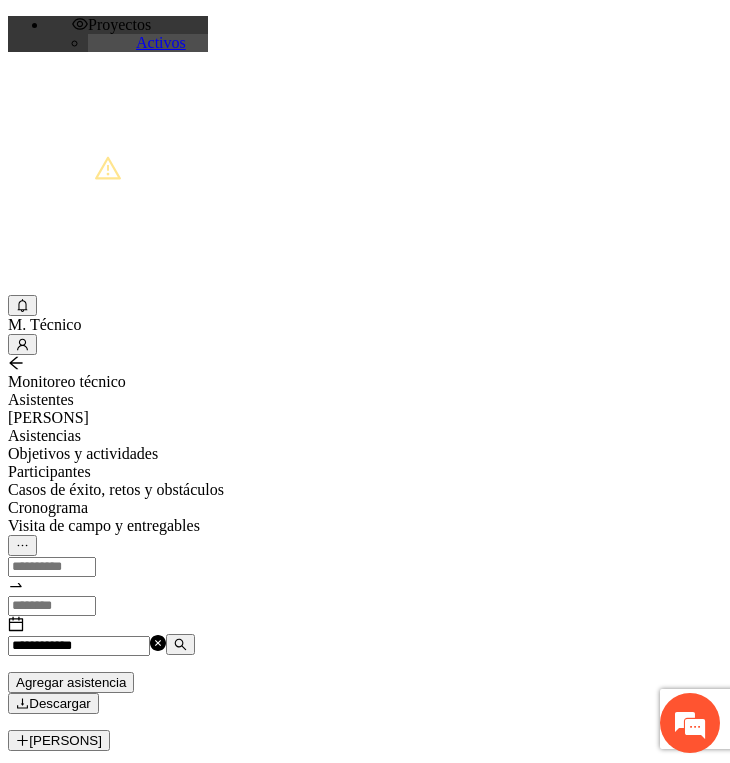 click on "**********" at bounding box center [79, 646] 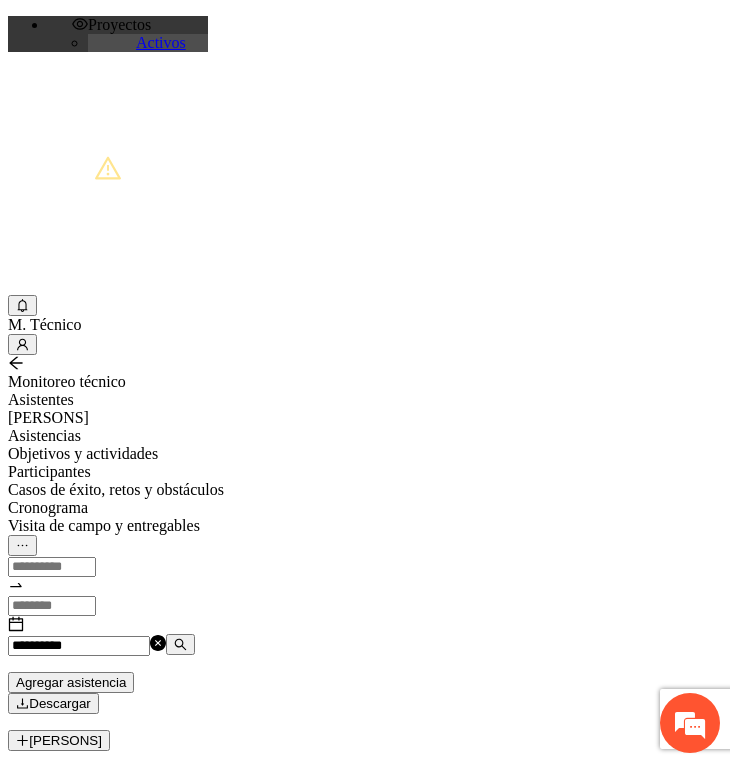 click on "**********" at bounding box center (79, 646) 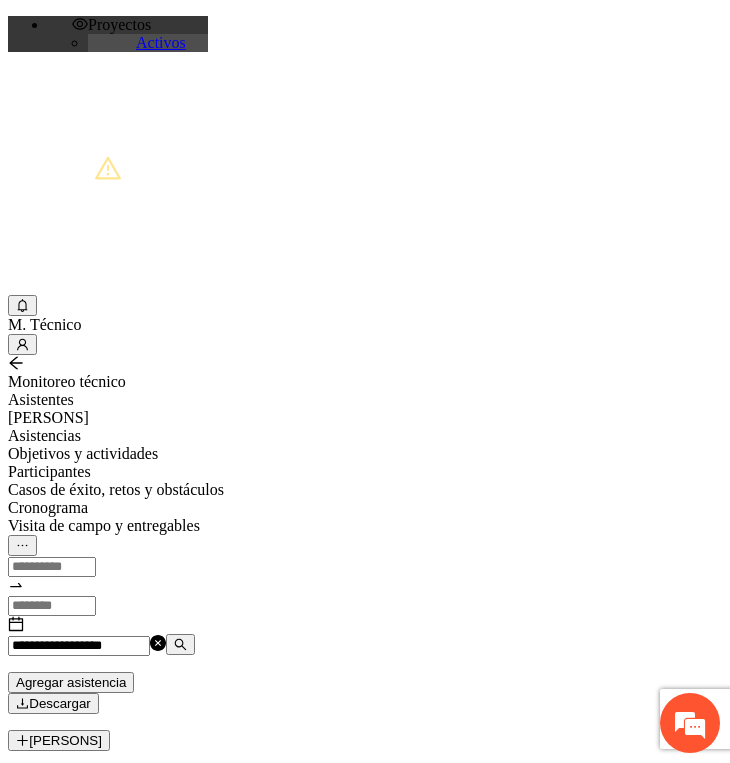 click on "**********" at bounding box center [79, 646] 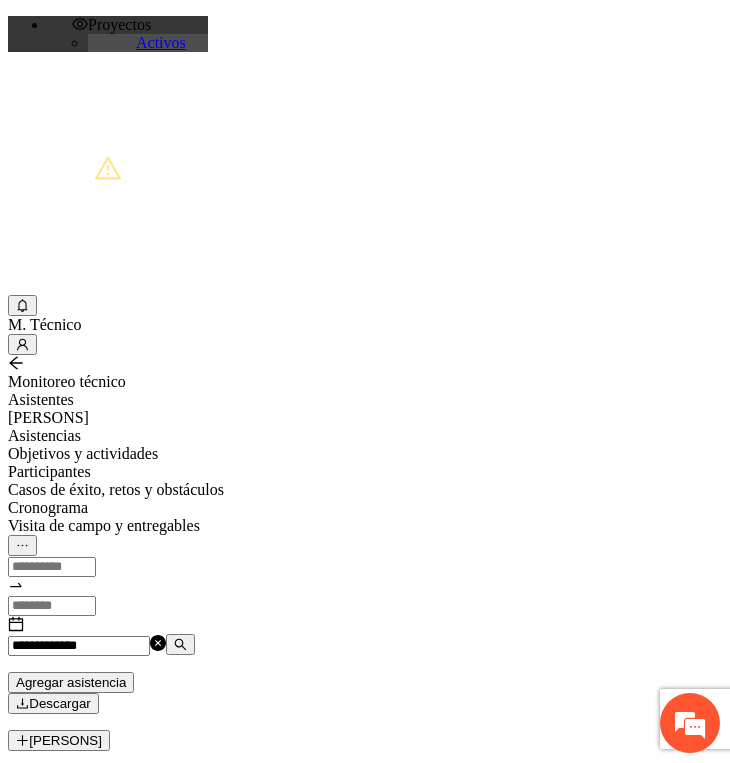 click on "**********" at bounding box center (79, 646) 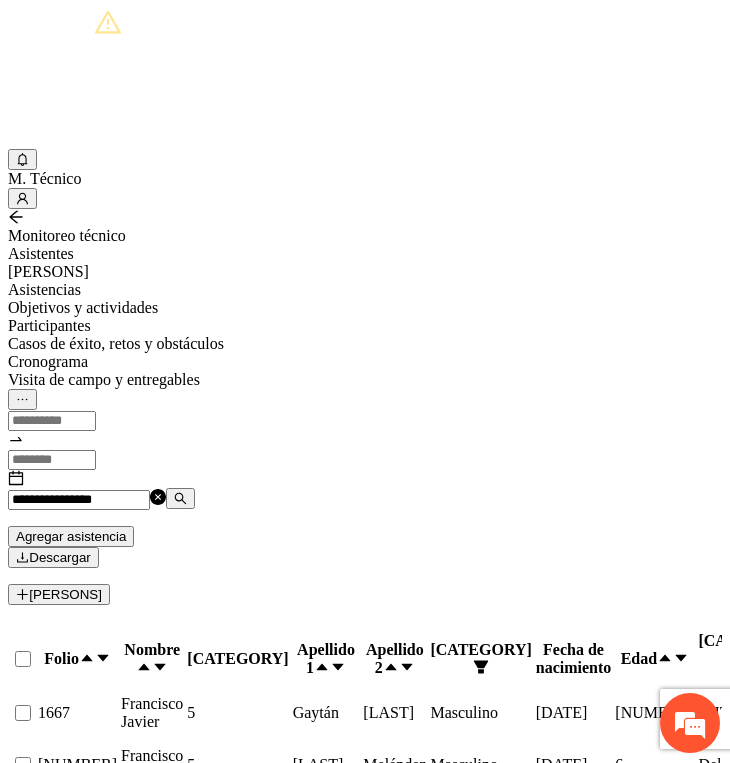 scroll, scrollTop: 153, scrollLeft: 0, axis: vertical 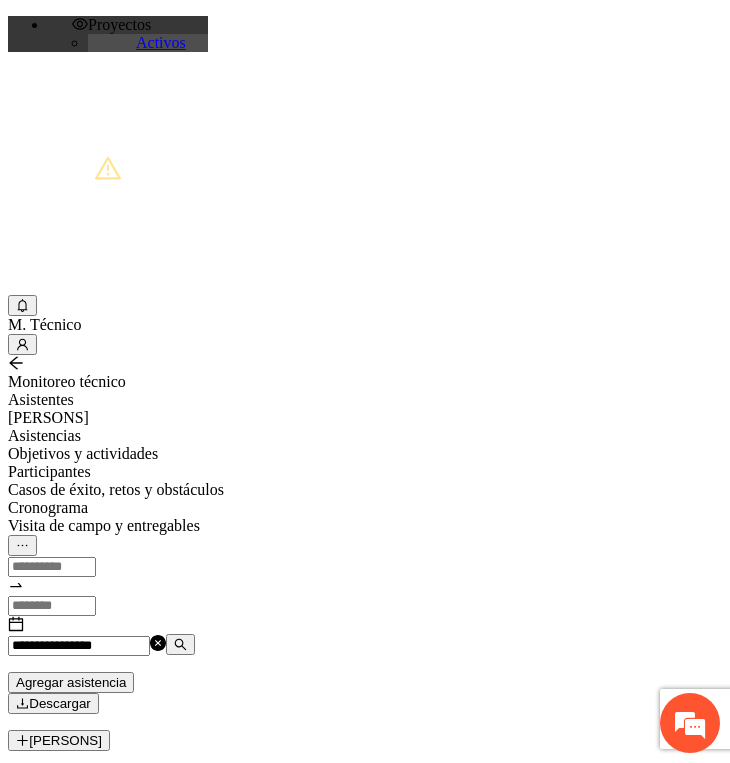 click on "**********" at bounding box center (79, 646) 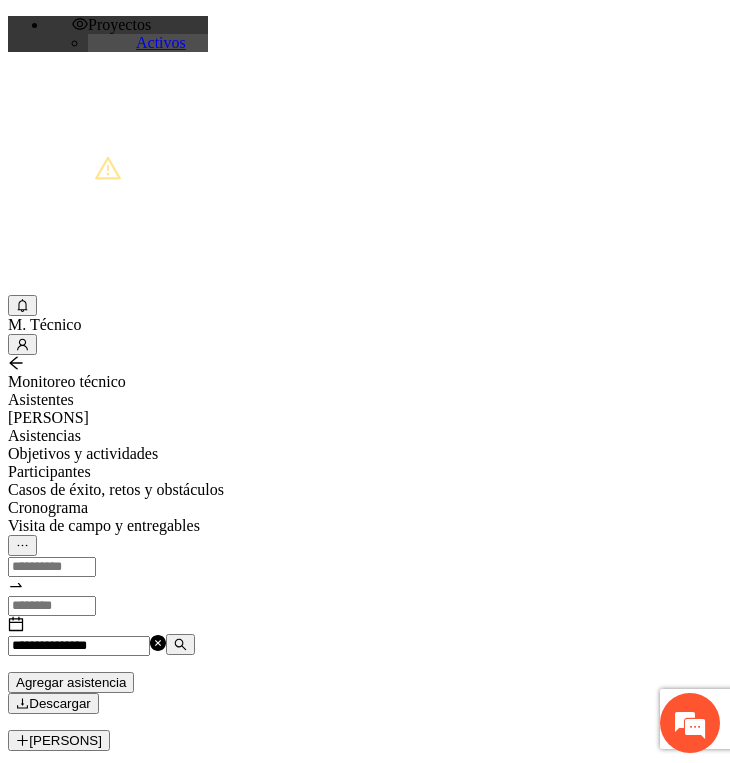 type on "**********" 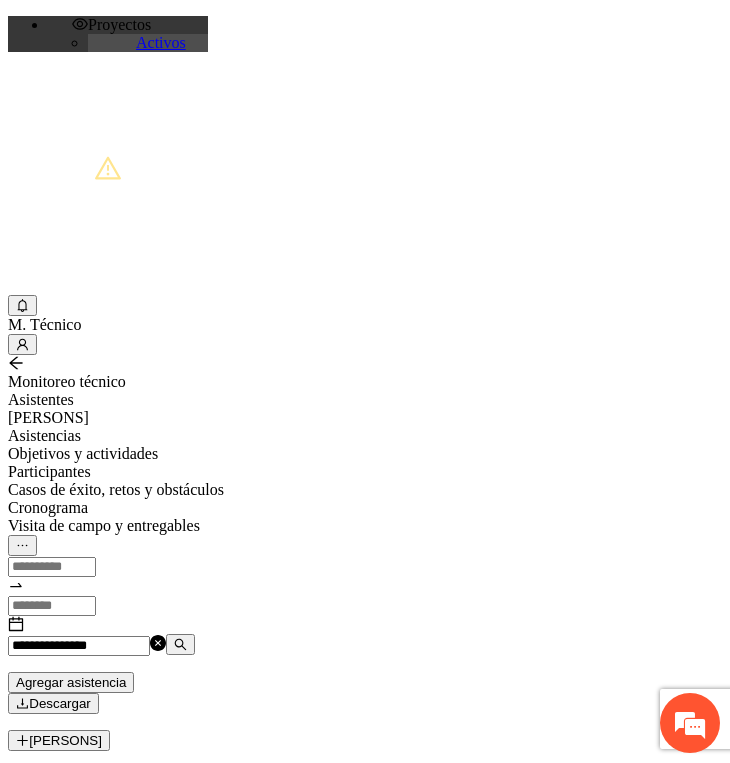 click on "Agregar asistencia" at bounding box center (71, 682) 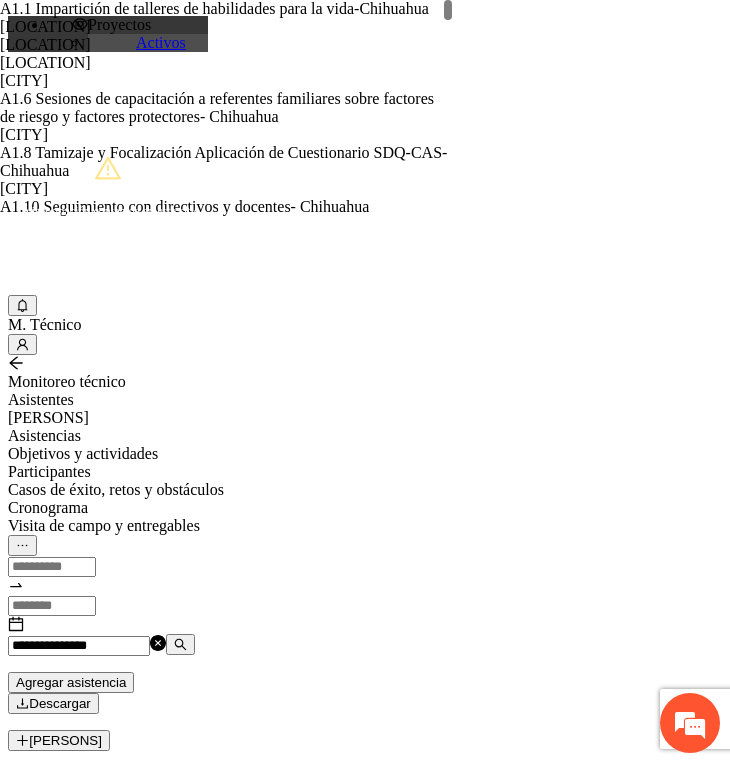 click on "Agregar asistencia" at bounding box center [258, 1108] 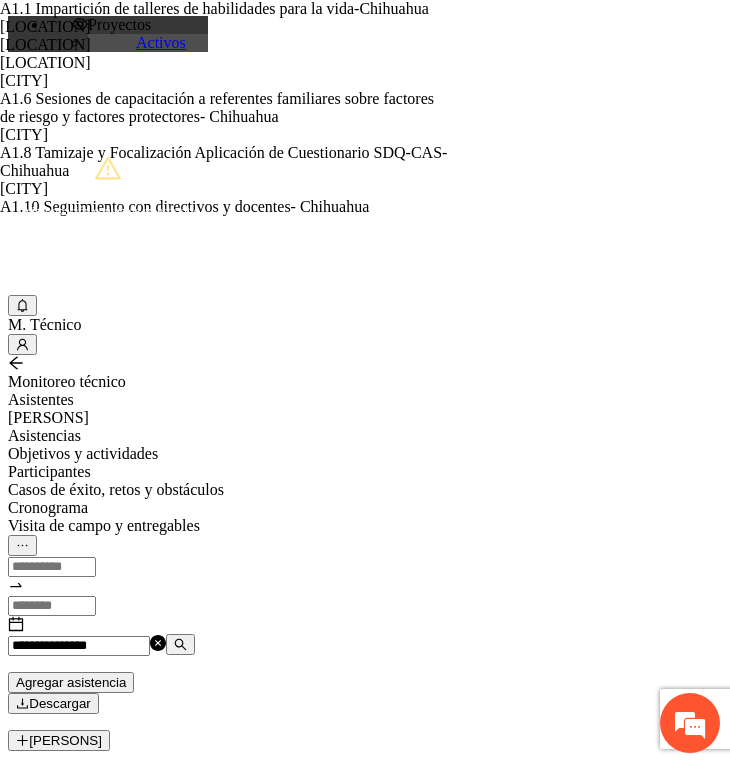 click at bounding box center (258, 1220) 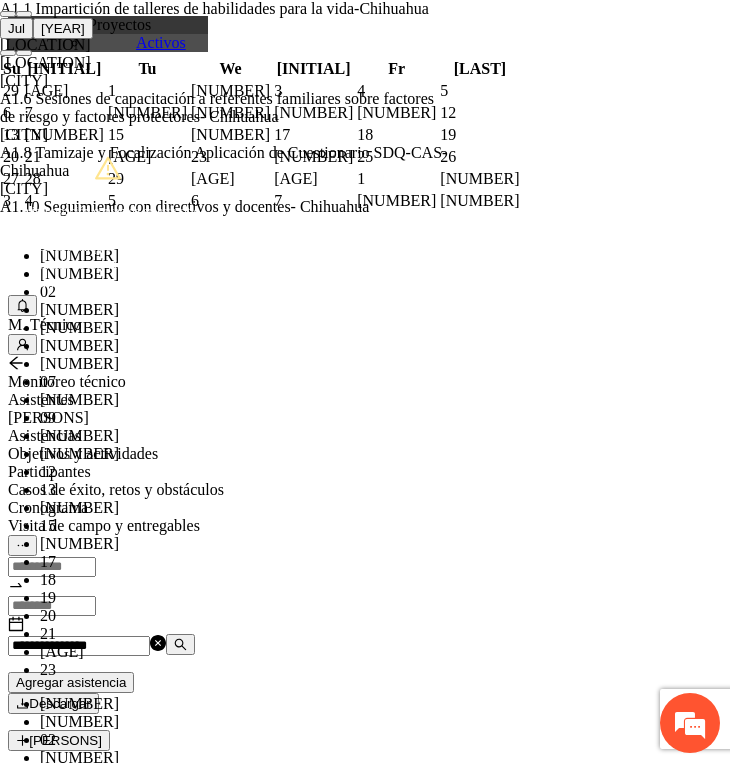 scroll, scrollTop: 168, scrollLeft: 0, axis: vertical 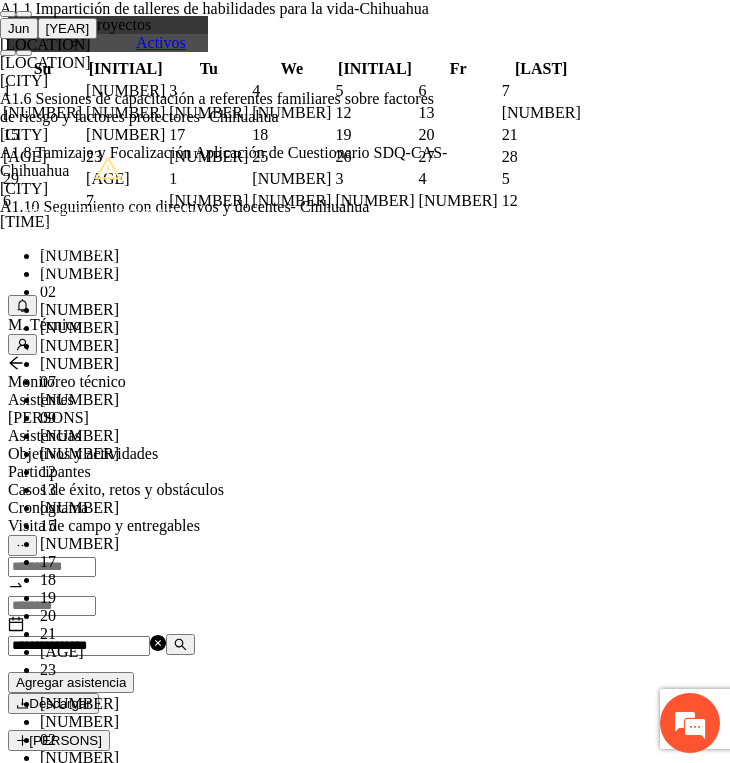 type on "**********" 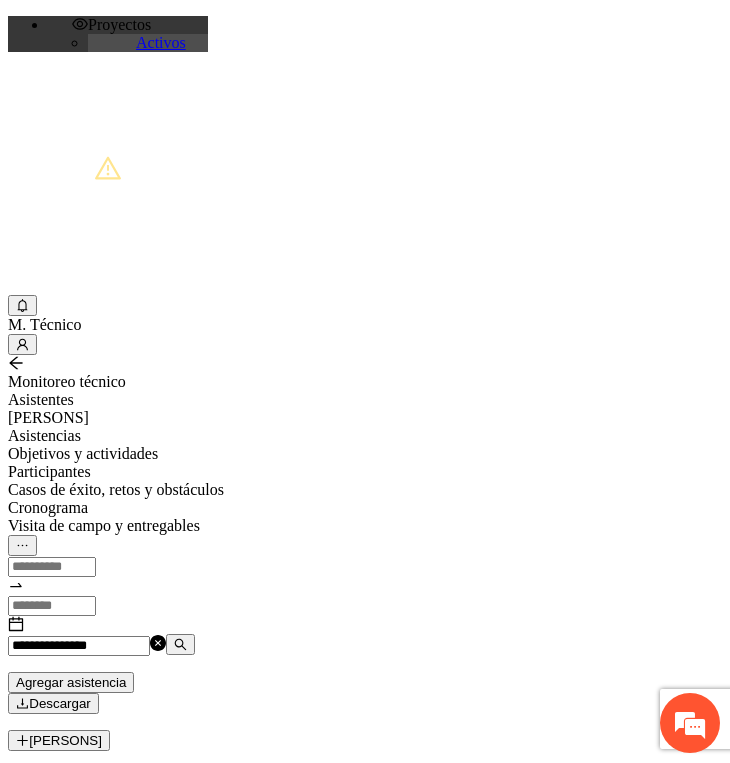 click at bounding box center [22, 545] 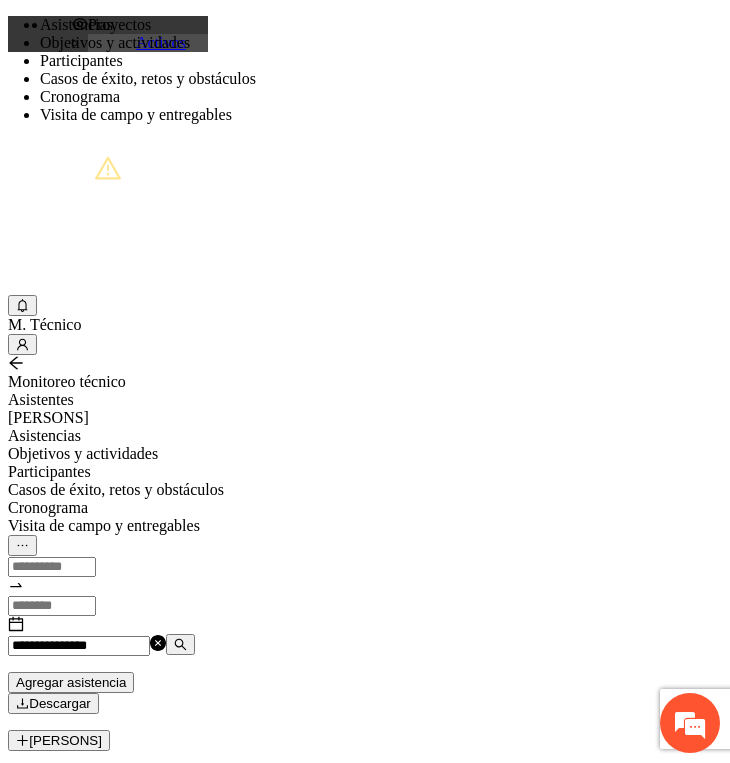 click on "Asistencias" at bounding box center (76, 24) 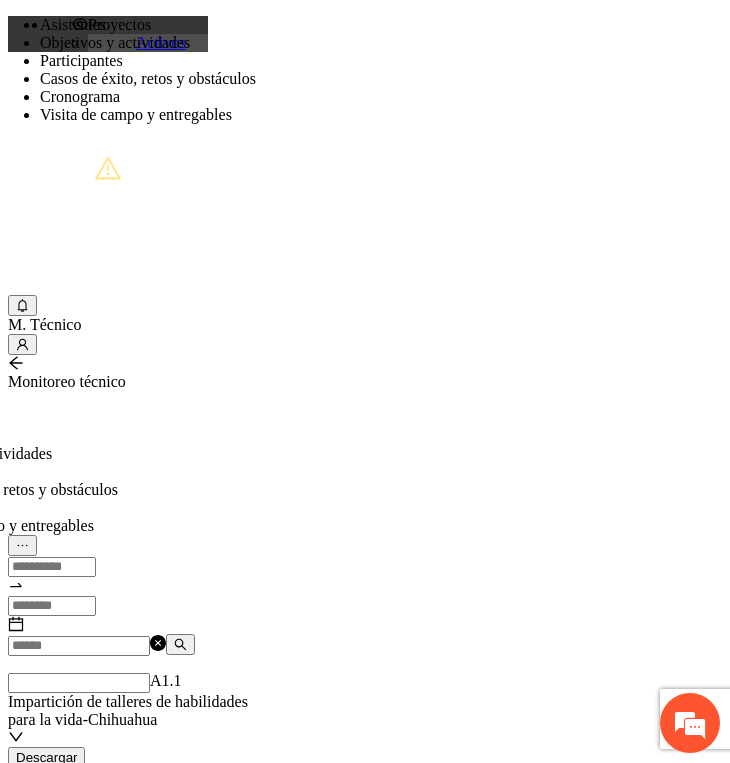 click on "A1.1 Impartición de talleres de habilidades para la vida-Chihuahua" at bounding box center [128, 700] 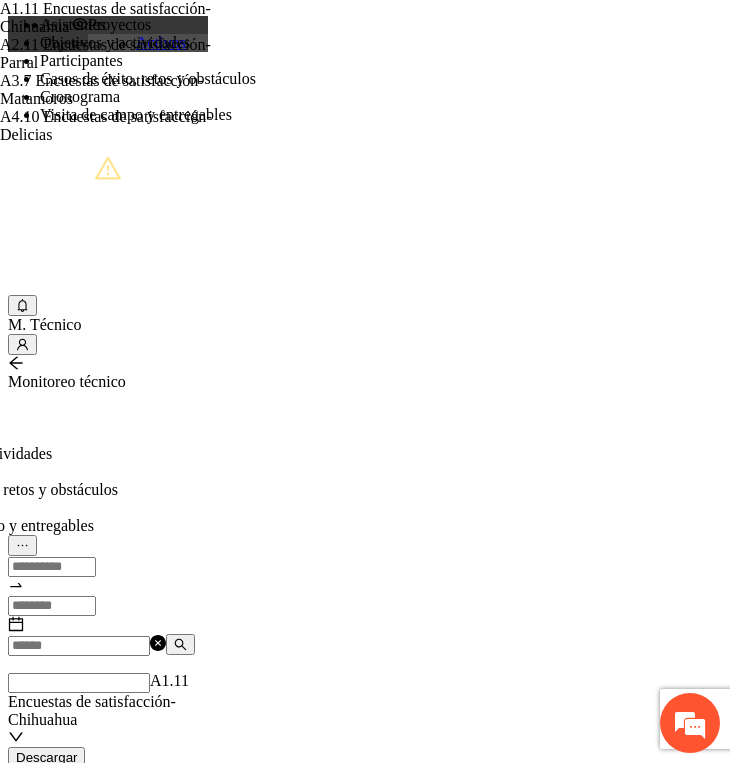 click at bounding box center [79, 646] 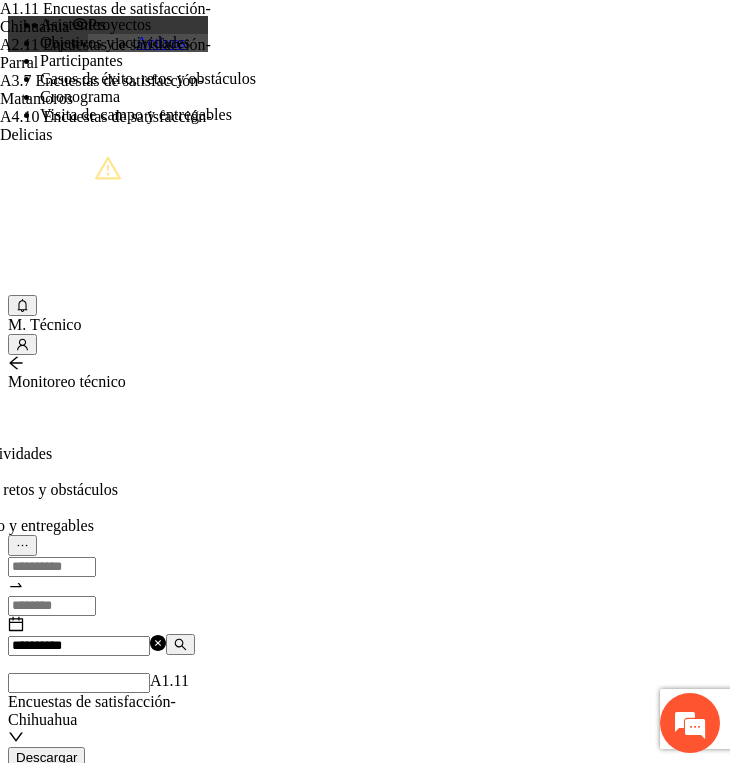 click on "**********" at bounding box center (79, 646) 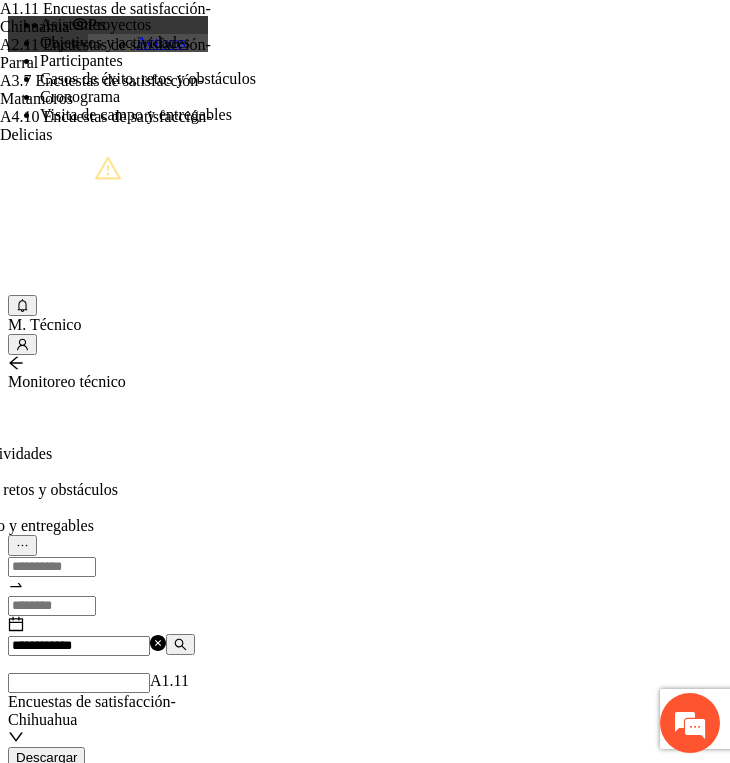 type on "**********" 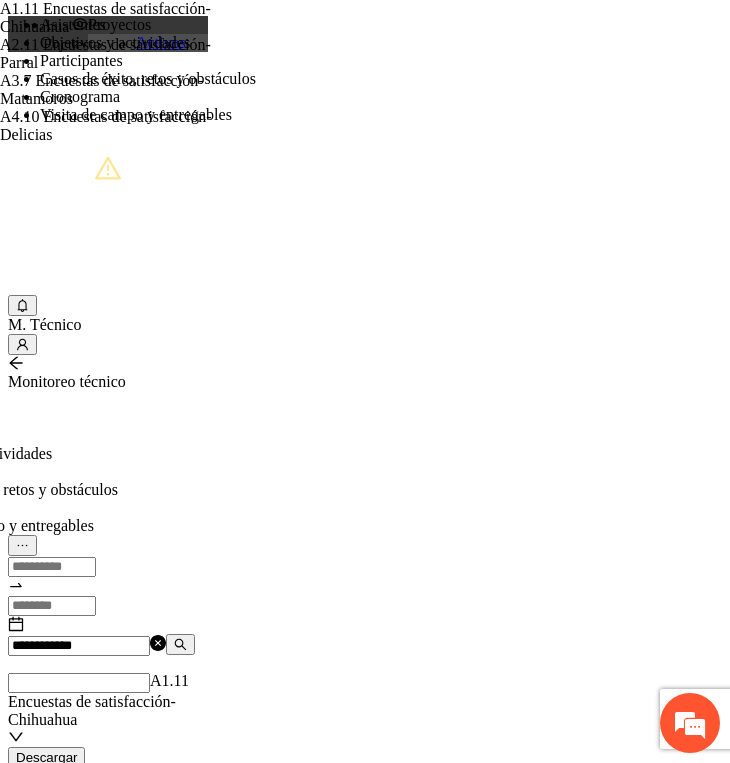 click at bounding box center [22, 545] 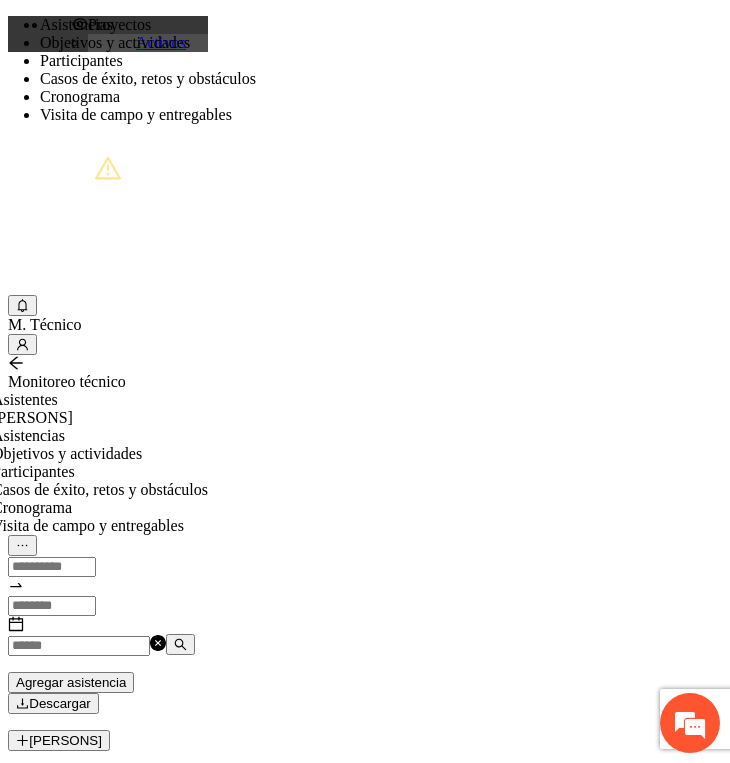 click at bounding box center (79, 646) 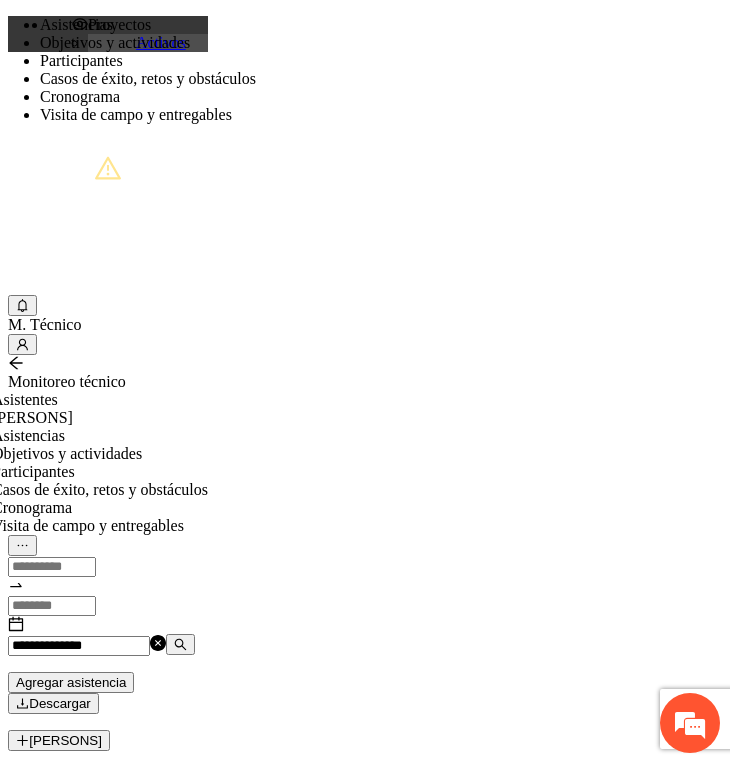 click on "**********" at bounding box center (79, 646) 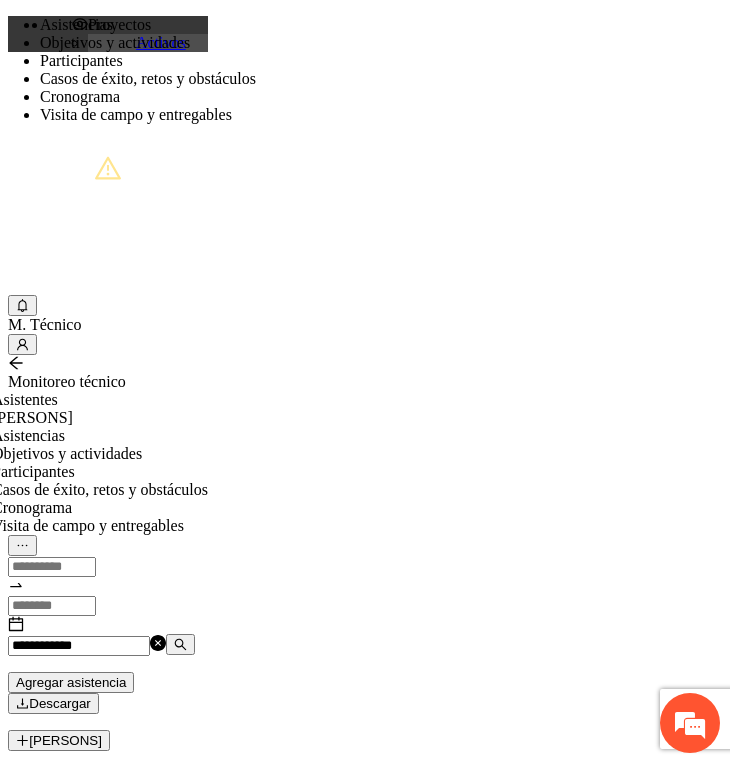 click on "**********" at bounding box center [87, 643] 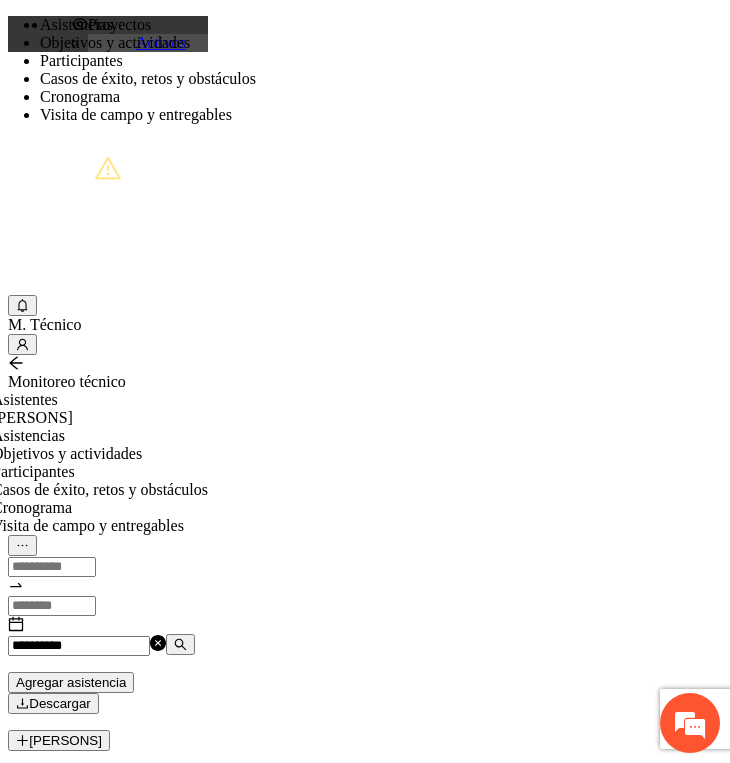click on "**********" at bounding box center [79, 646] 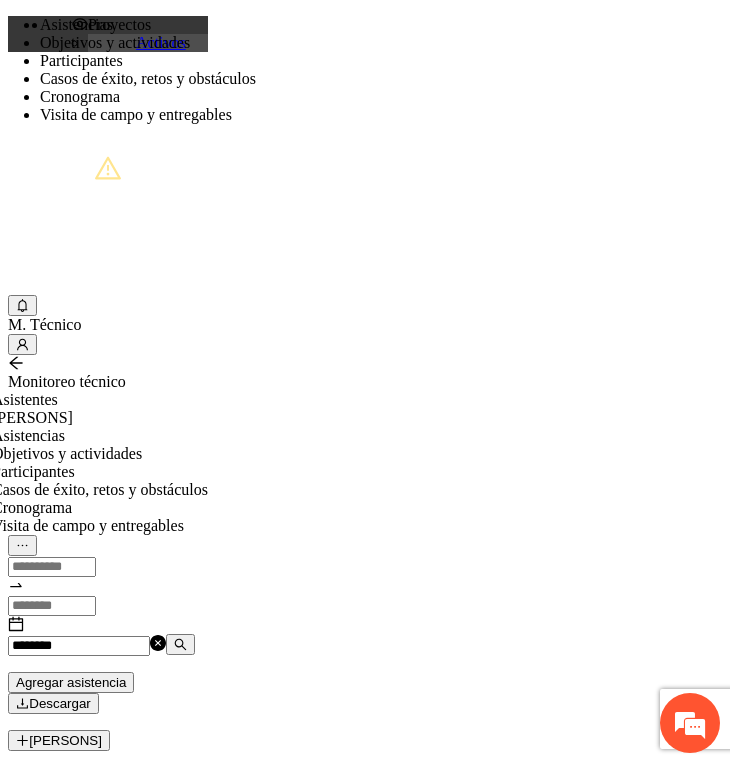 click on "**********" at bounding box center (79, 646) 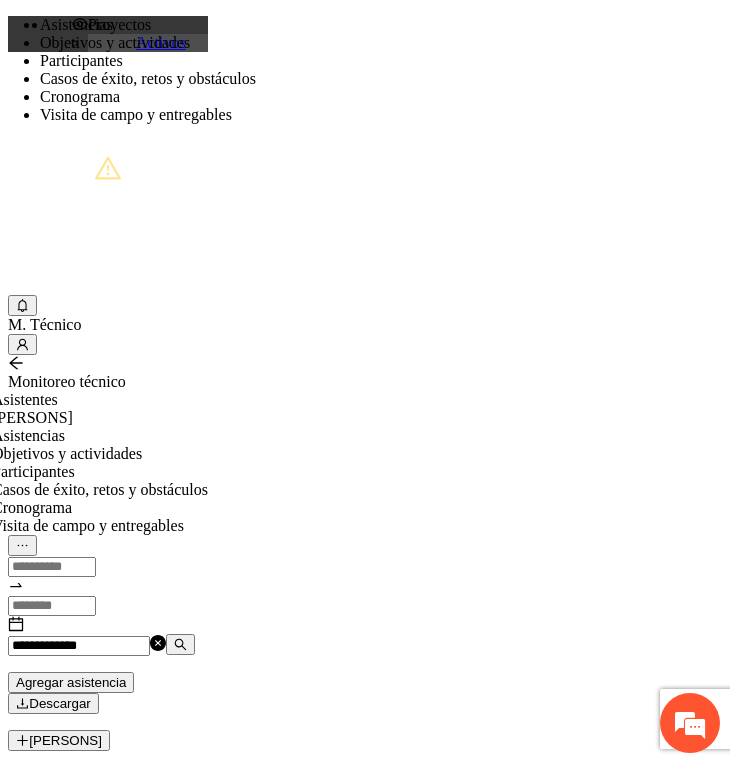 click on "**********" at bounding box center (79, 646) 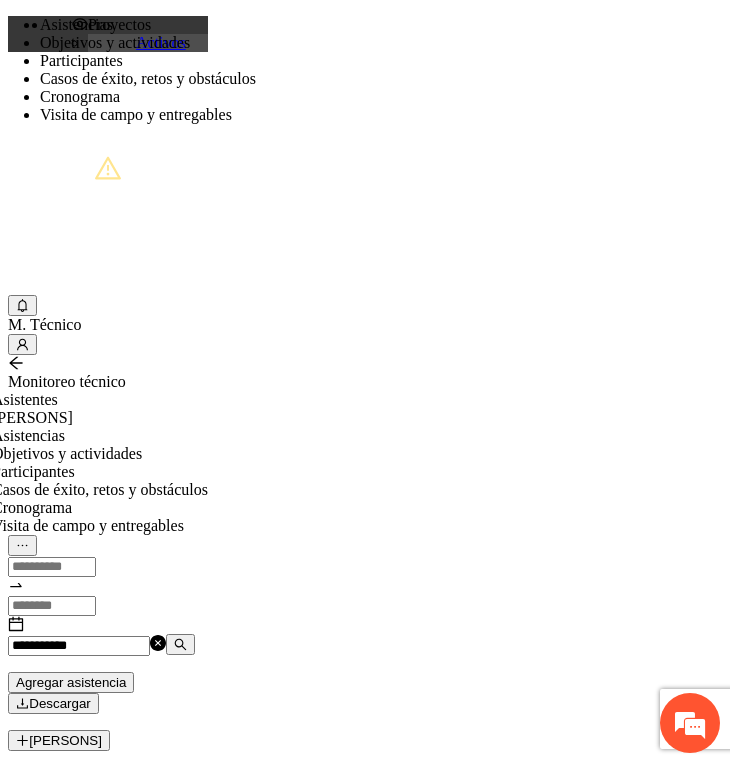 click on "**********" at bounding box center (79, 646) 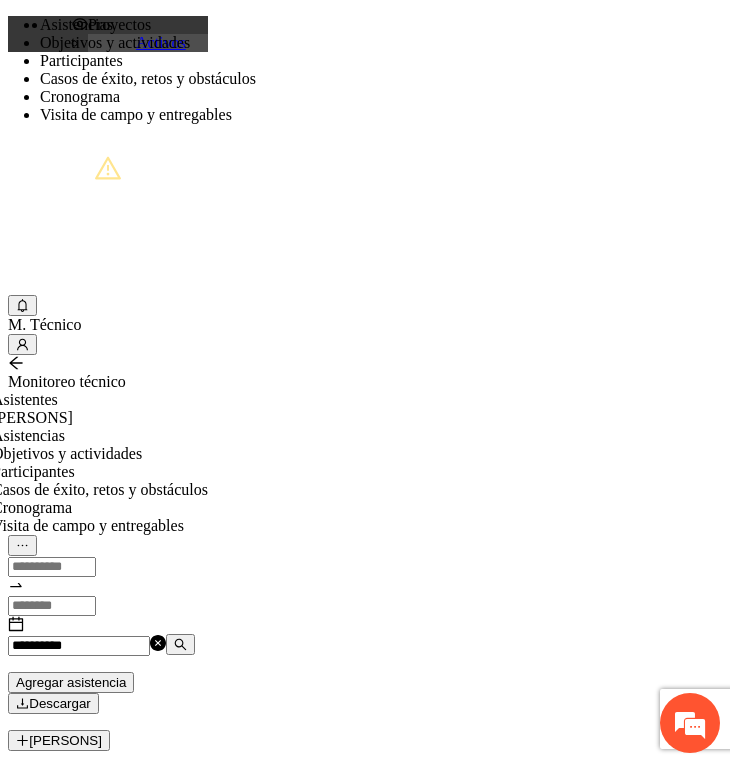 click on "**********" at bounding box center [79, 646] 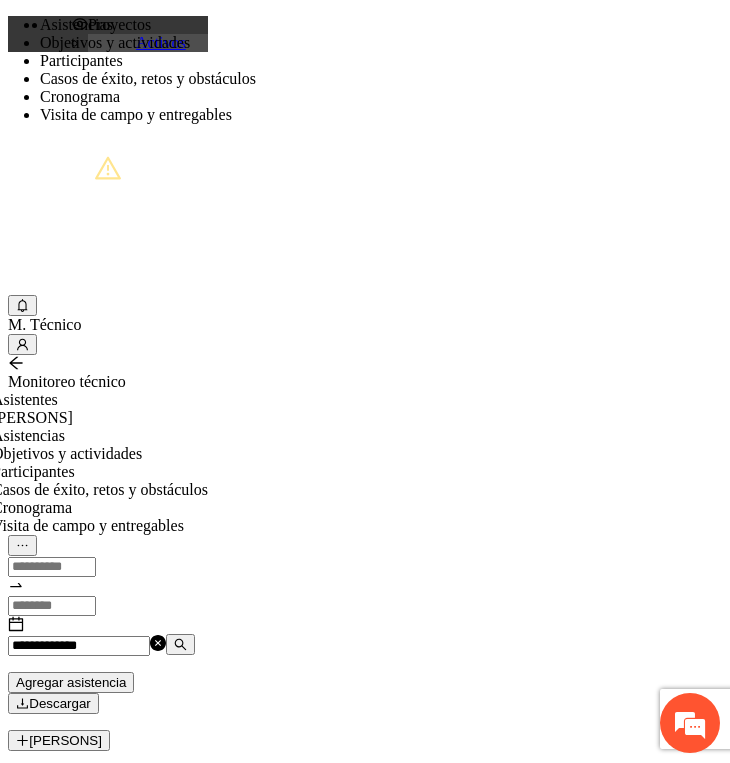 click on "**********" at bounding box center [79, 646] 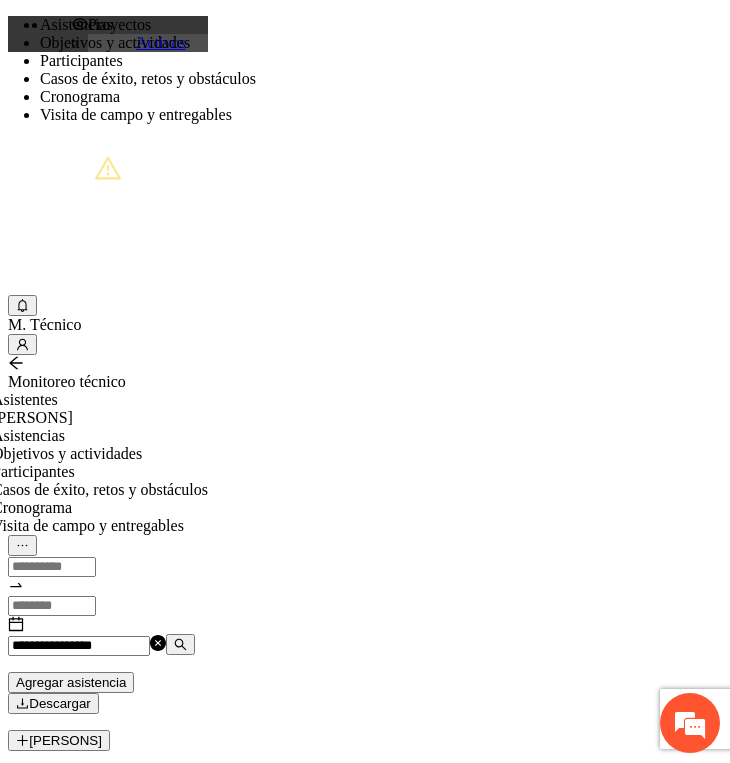 type on "**********" 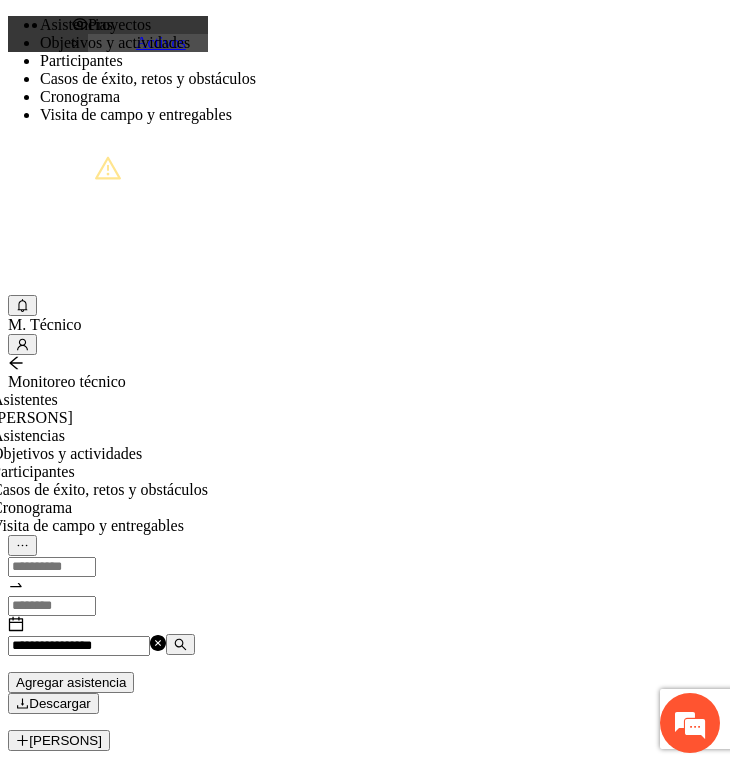 click on "Agregar asistencia" at bounding box center [71, 682] 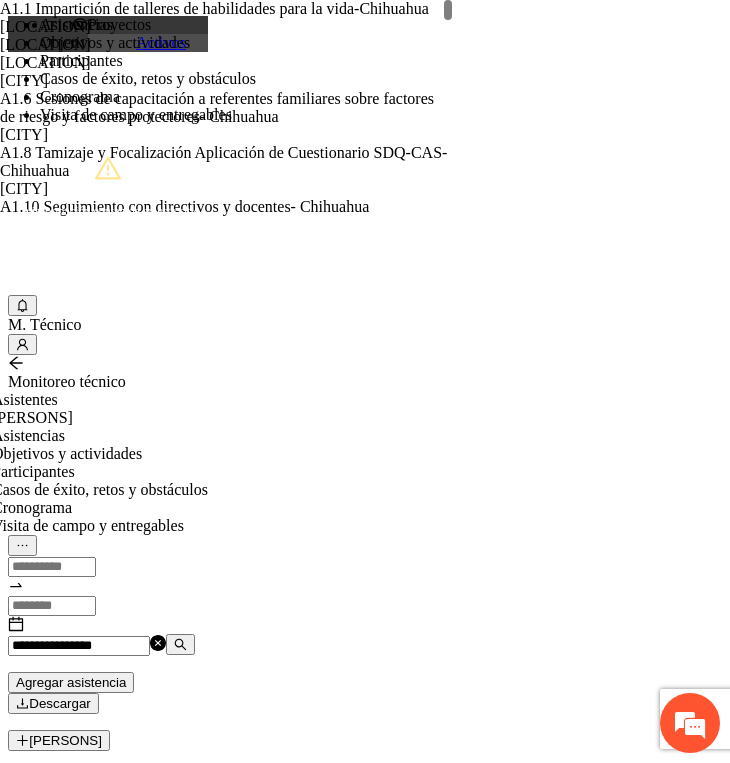 click on "Selecciona actividad(es) A1.11 Encuestas de satisfacción- Chihuahua   Si la fecha no está en la lista agrégala aquí" at bounding box center (258, 1174) 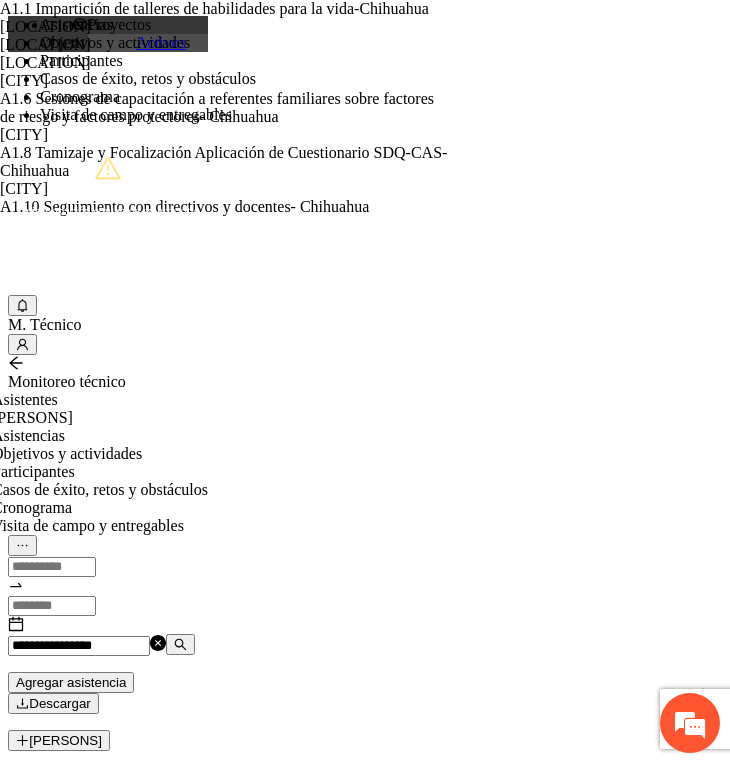 click at bounding box center (72, 1221) 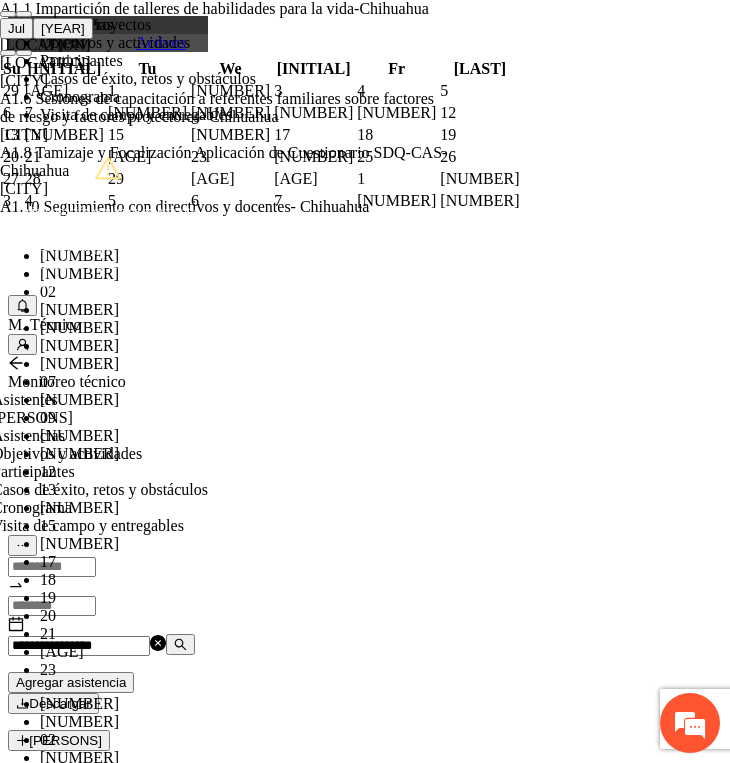 click at bounding box center (24, 14) 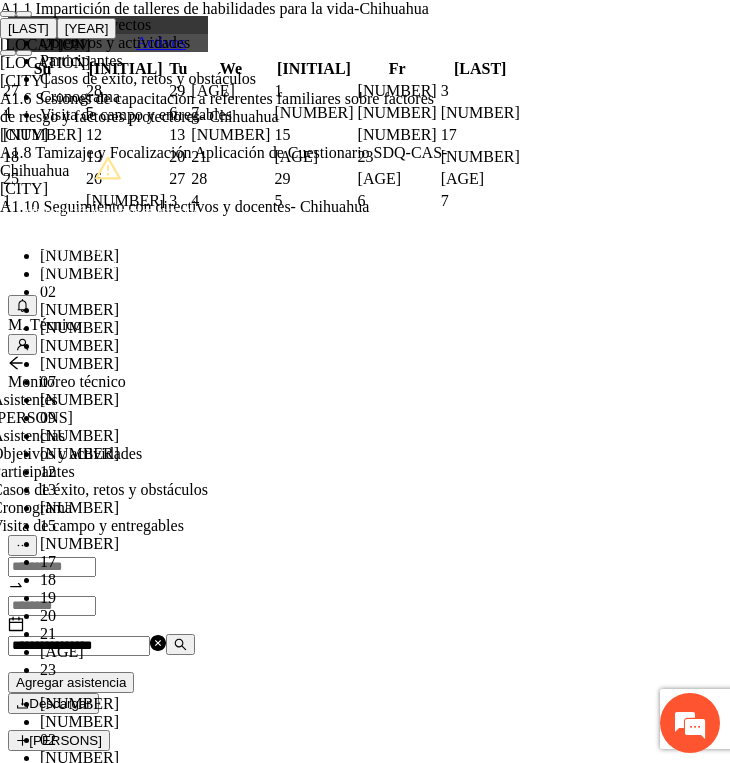click at bounding box center [24, 14] 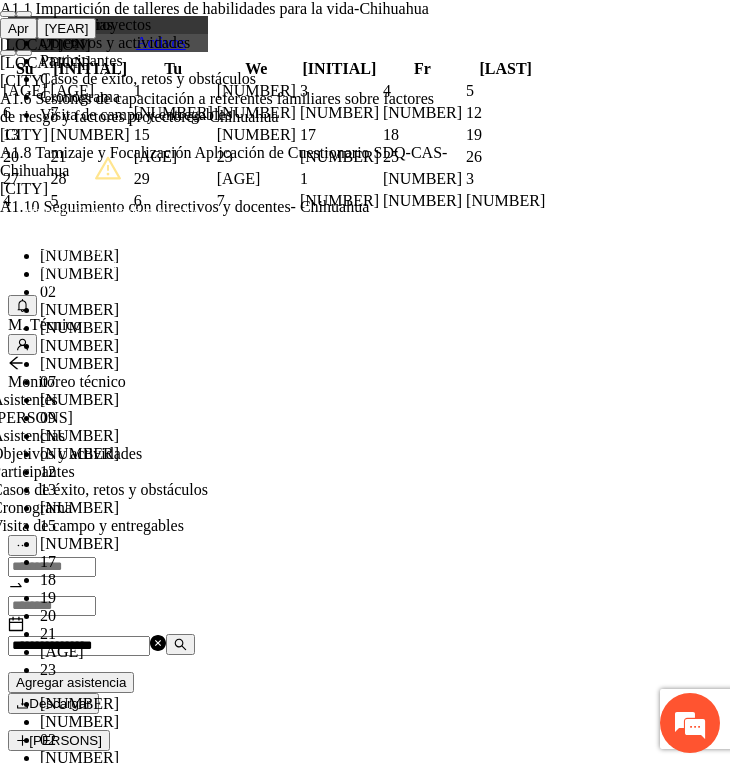 click at bounding box center (24, 14) 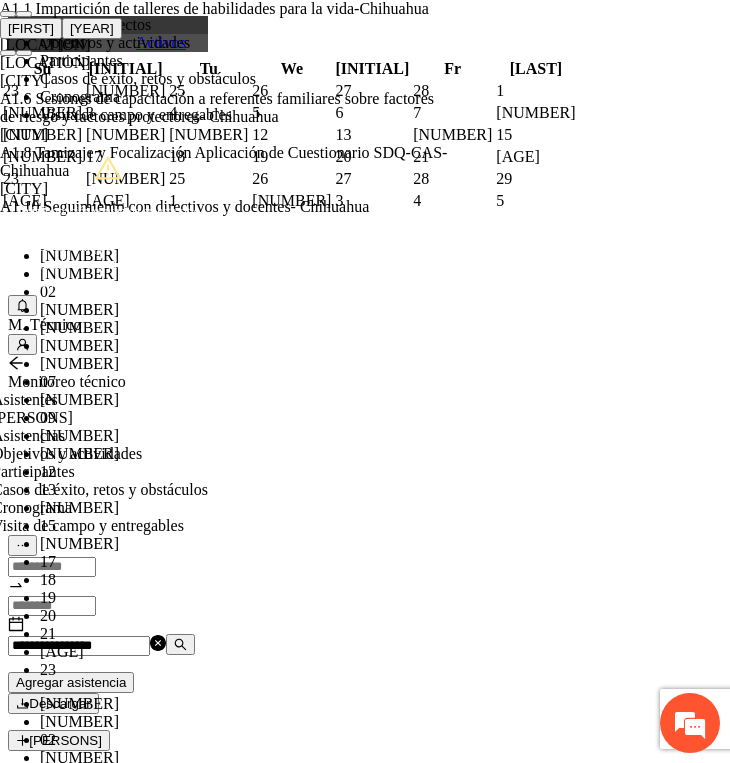 click on "28" at bounding box center [535, 91] 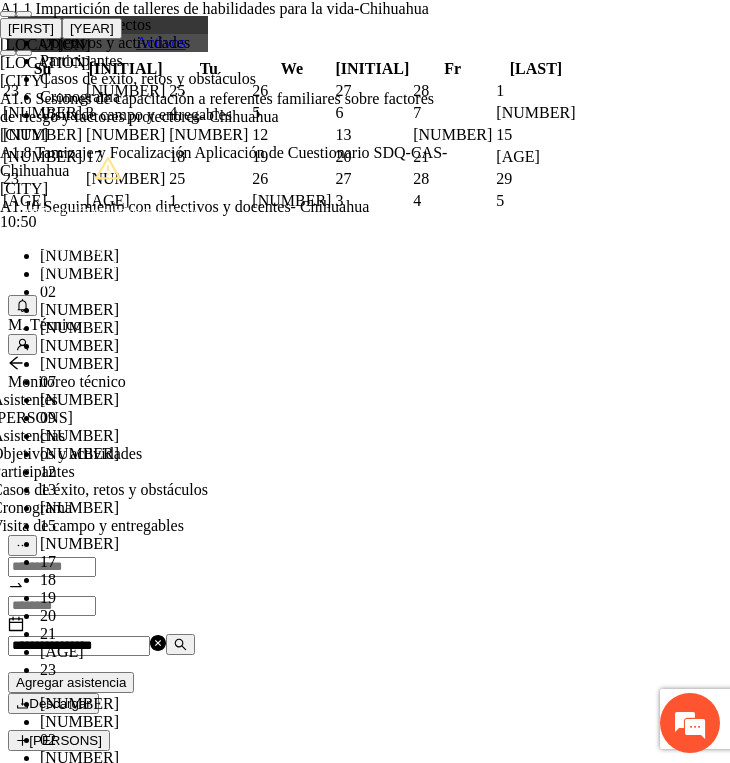 scroll, scrollTop: 280, scrollLeft: 0, axis: vertical 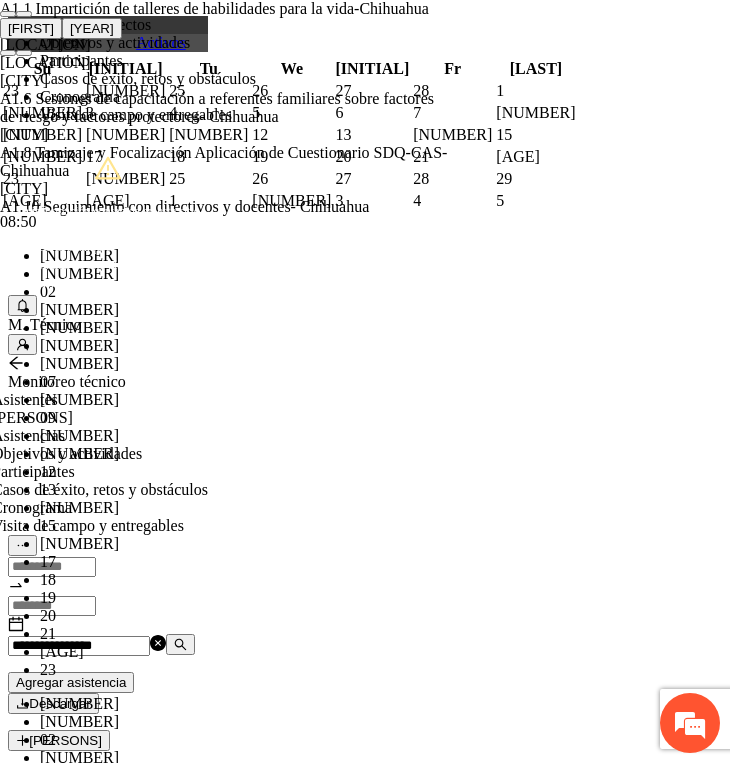 click on "[NUMBER]" at bounding box center (385, 256) 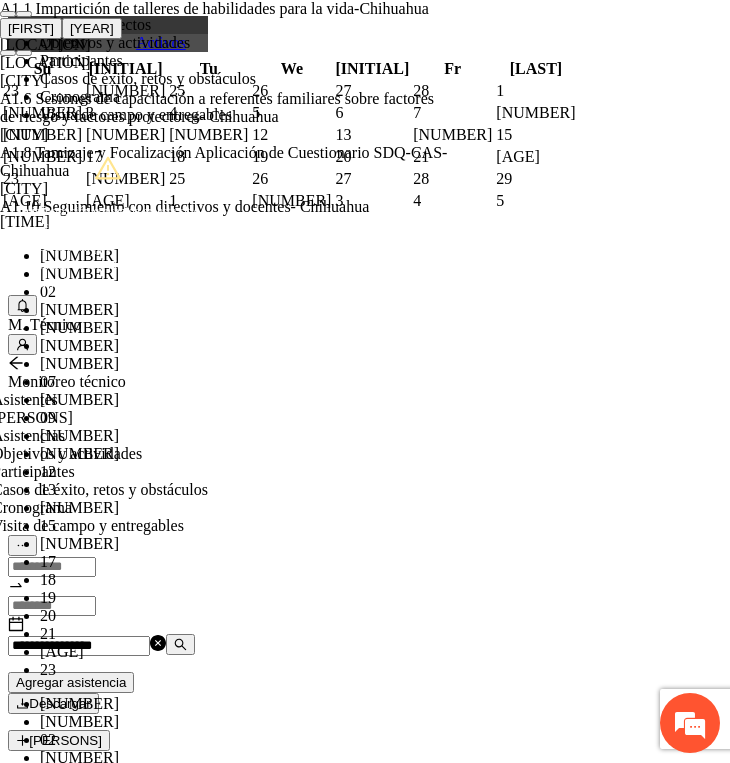 click on "OK" at bounding box center (57, 1819) 